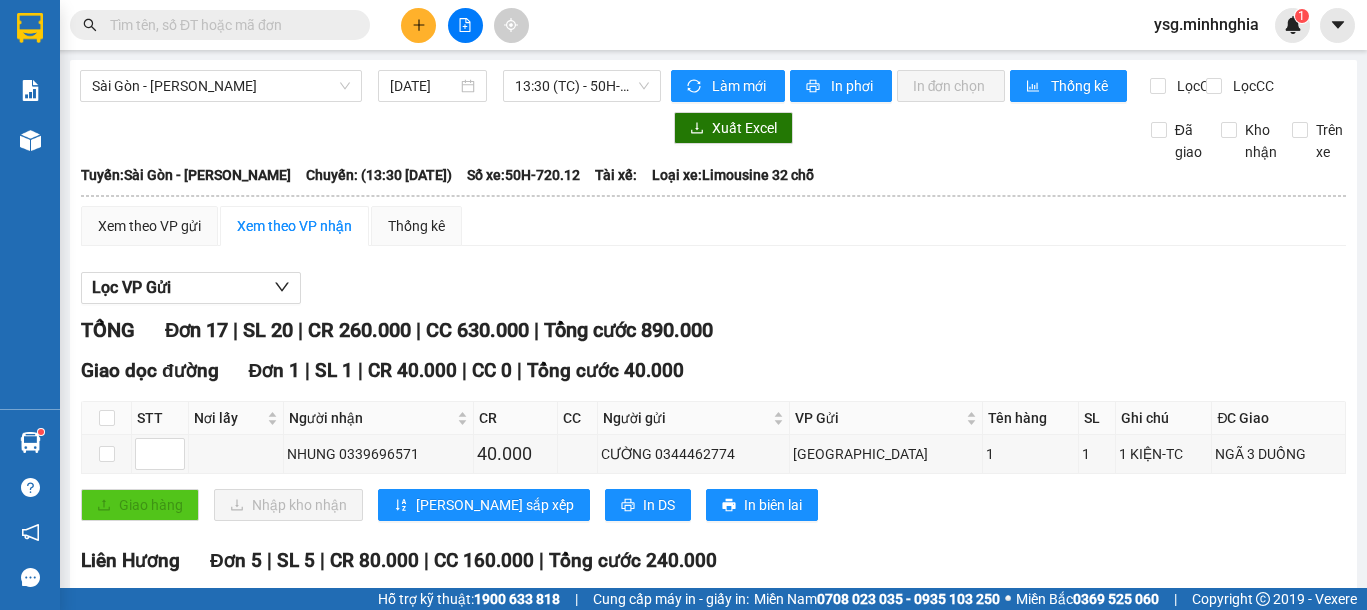 scroll, scrollTop: 0, scrollLeft: 0, axis: both 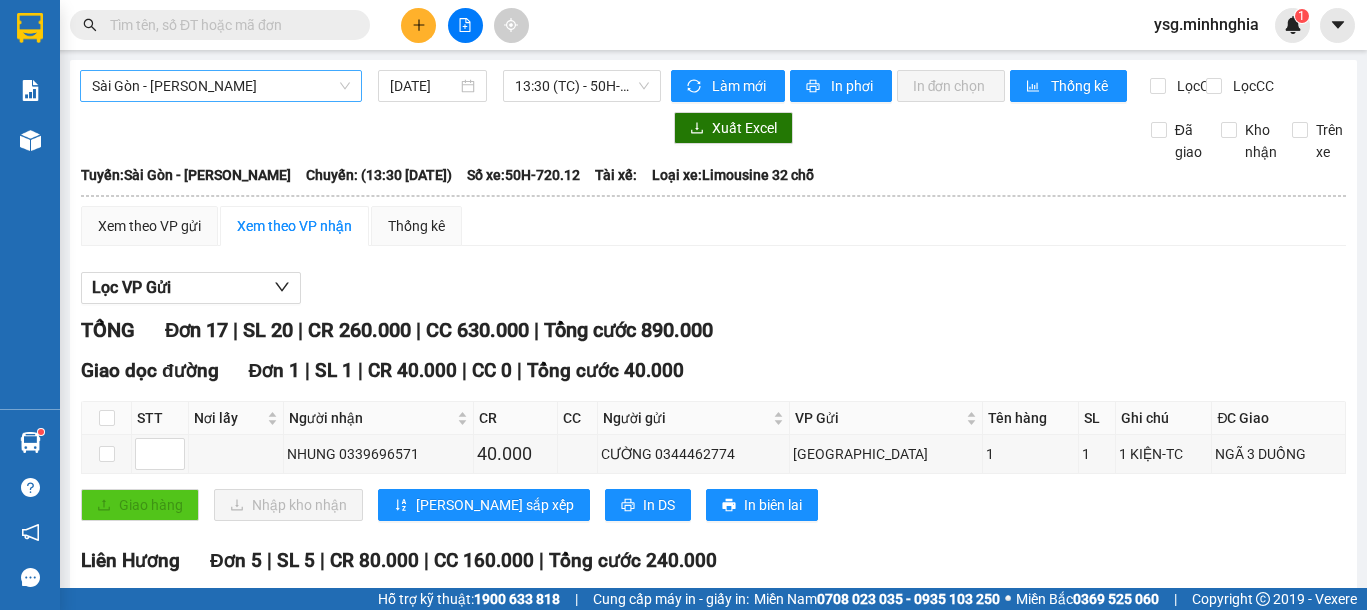click on "Sài Gòn - [PERSON_NAME]" at bounding box center [221, 86] 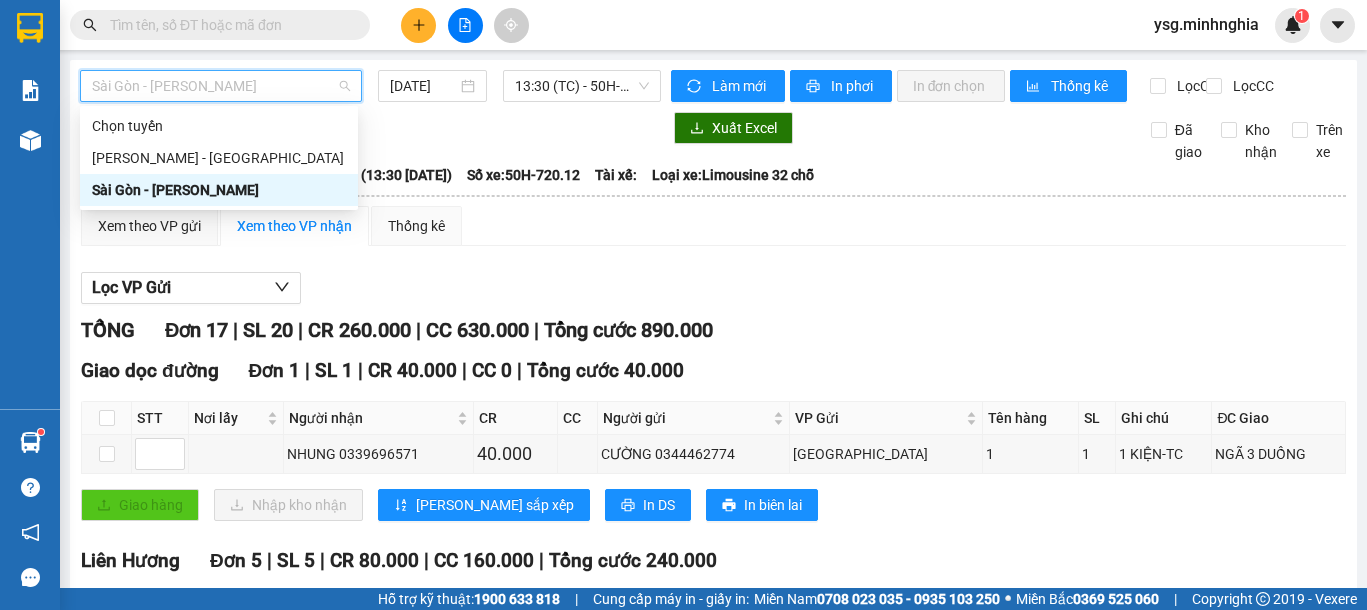 click on "Sài Gòn - [PERSON_NAME]" at bounding box center [221, 86] 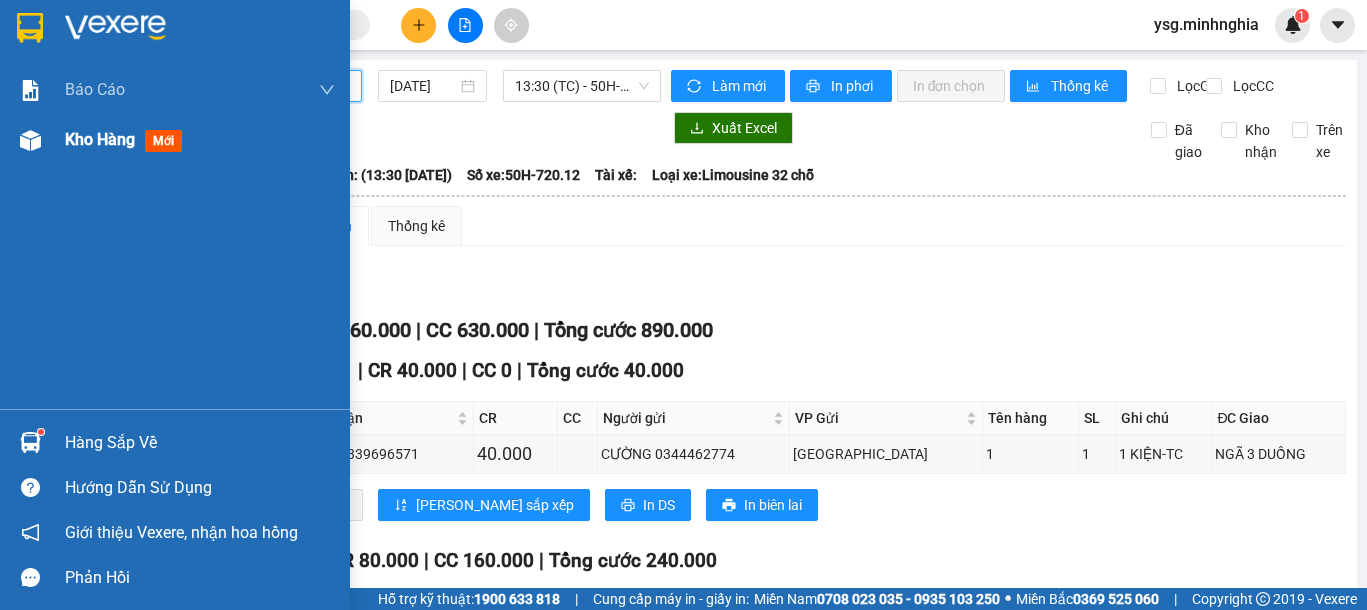 click on "Kho hàng mới" at bounding box center [127, 139] 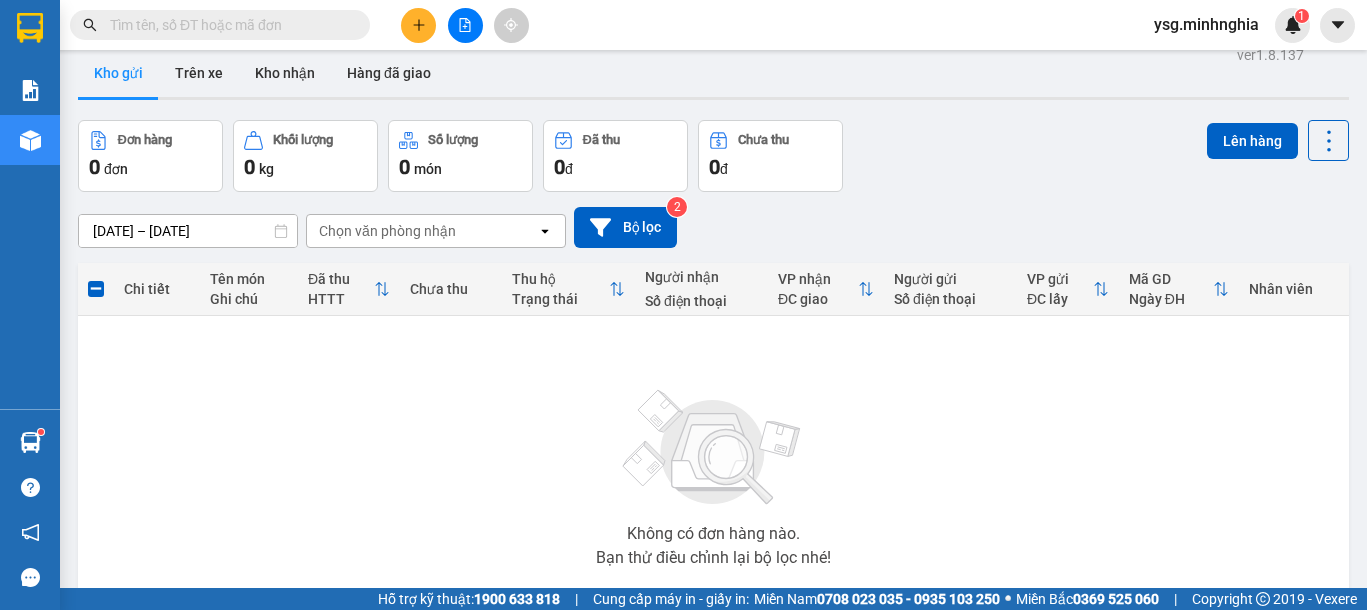scroll, scrollTop: 0, scrollLeft: 0, axis: both 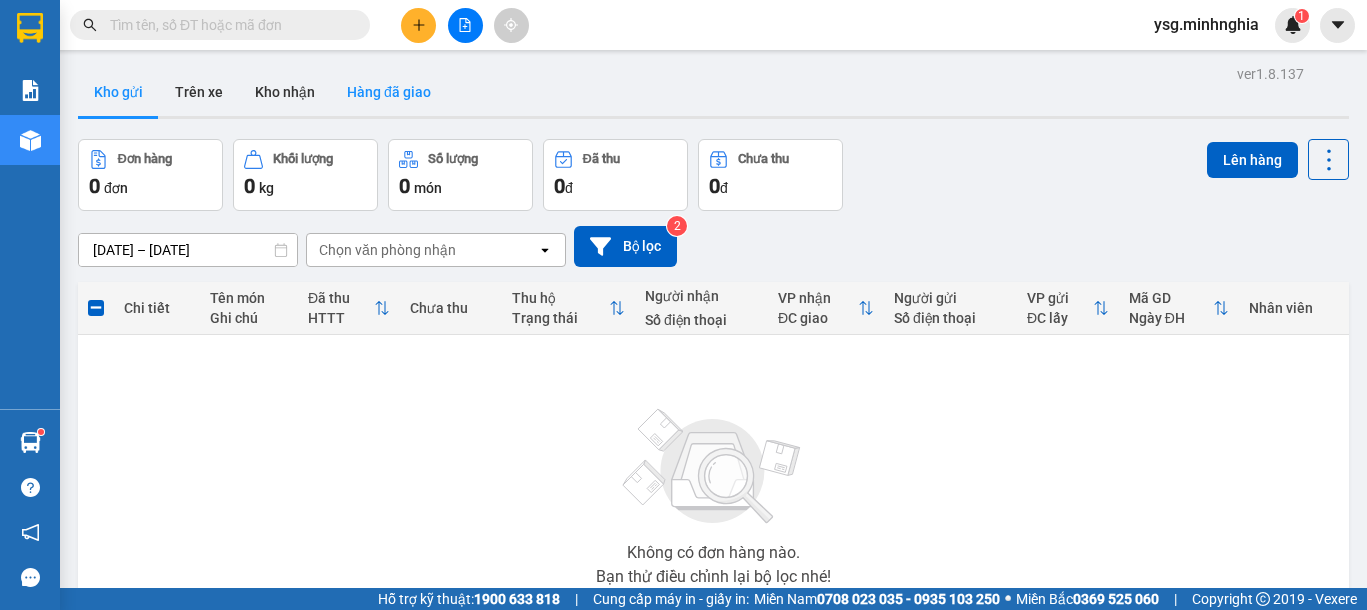 drag, startPoint x: 907, startPoint y: 93, endPoint x: 394, endPoint y: 84, distance: 513.0789 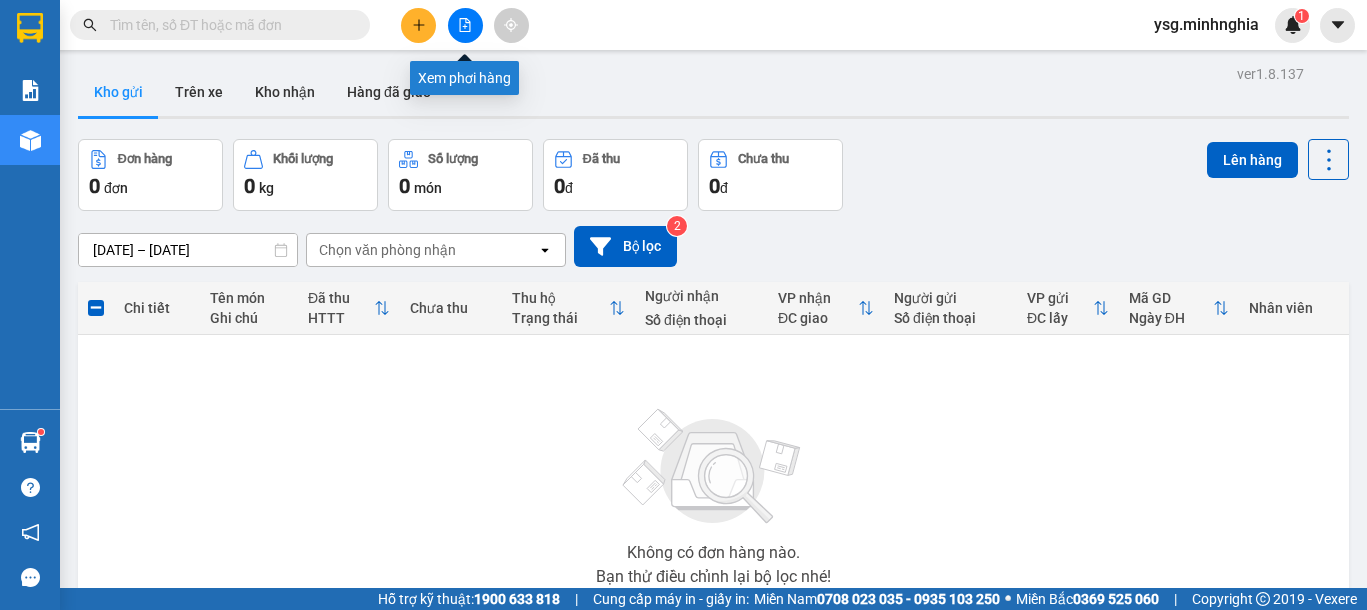 click at bounding box center (465, 25) 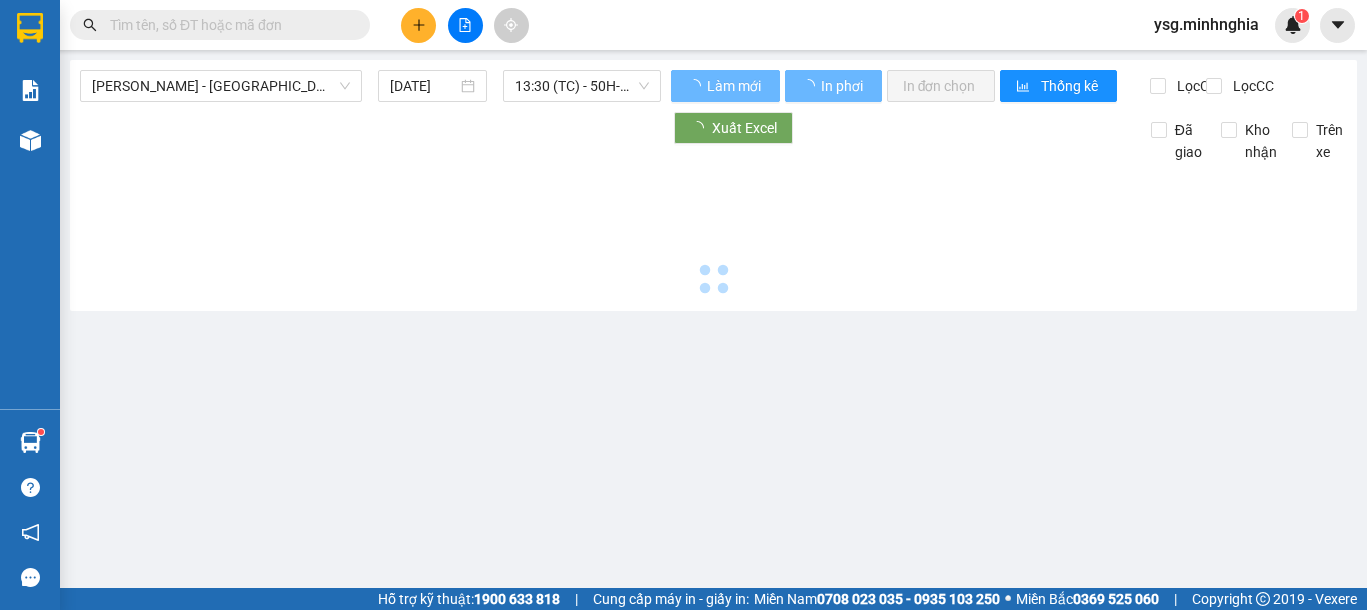 click on "[PERSON_NAME] - [GEOGRAPHIC_DATA]" at bounding box center [221, 86] 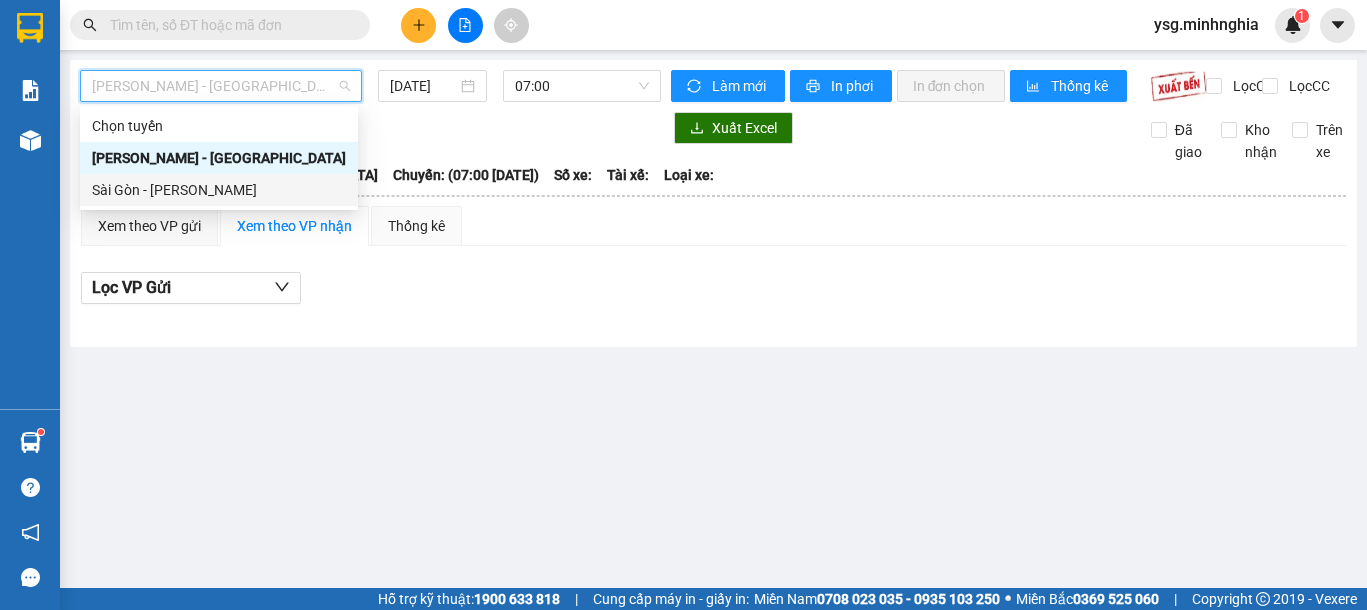 click on "[PERSON_NAME] - [GEOGRAPHIC_DATA]" at bounding box center [221, 86] 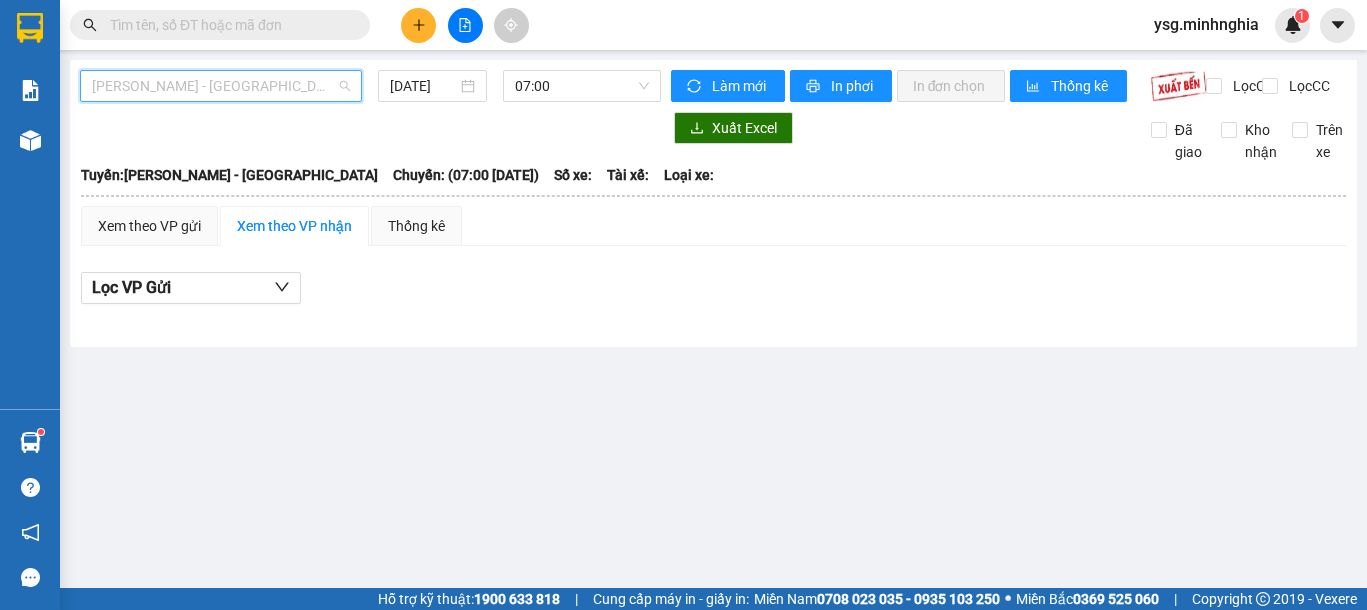 click on "[PERSON_NAME] - [GEOGRAPHIC_DATA]" at bounding box center (221, 86) 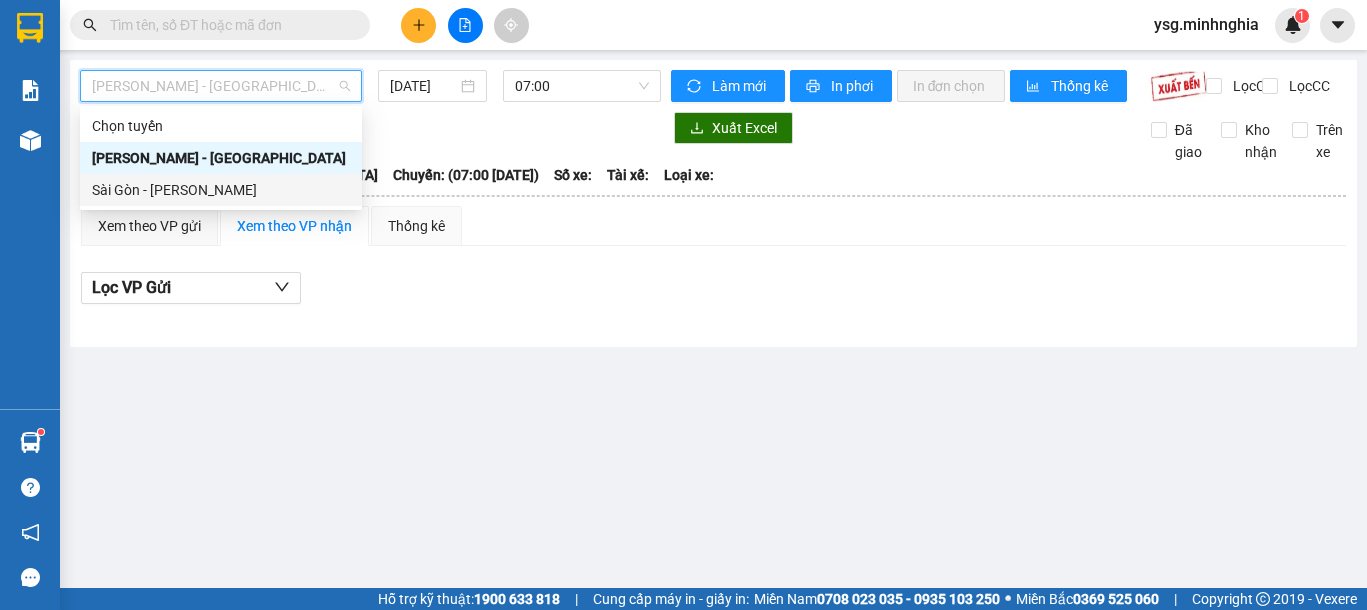 click on "Sài Gòn - [PERSON_NAME]" at bounding box center [221, 190] 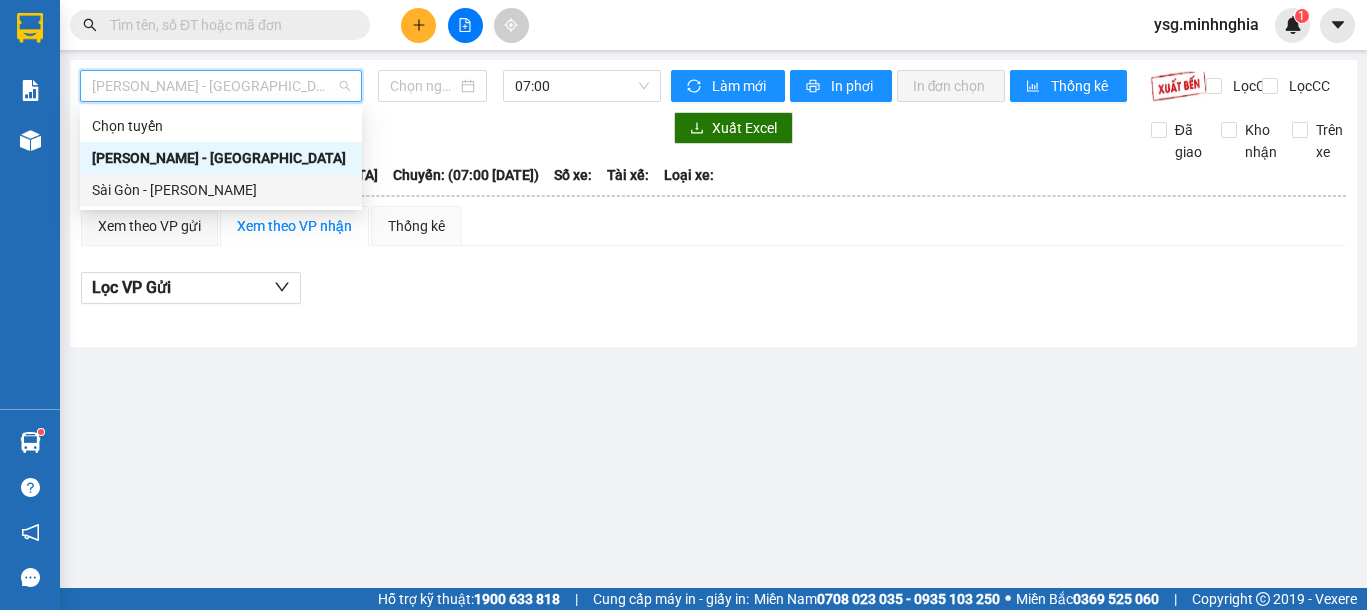 type on "[DATE]" 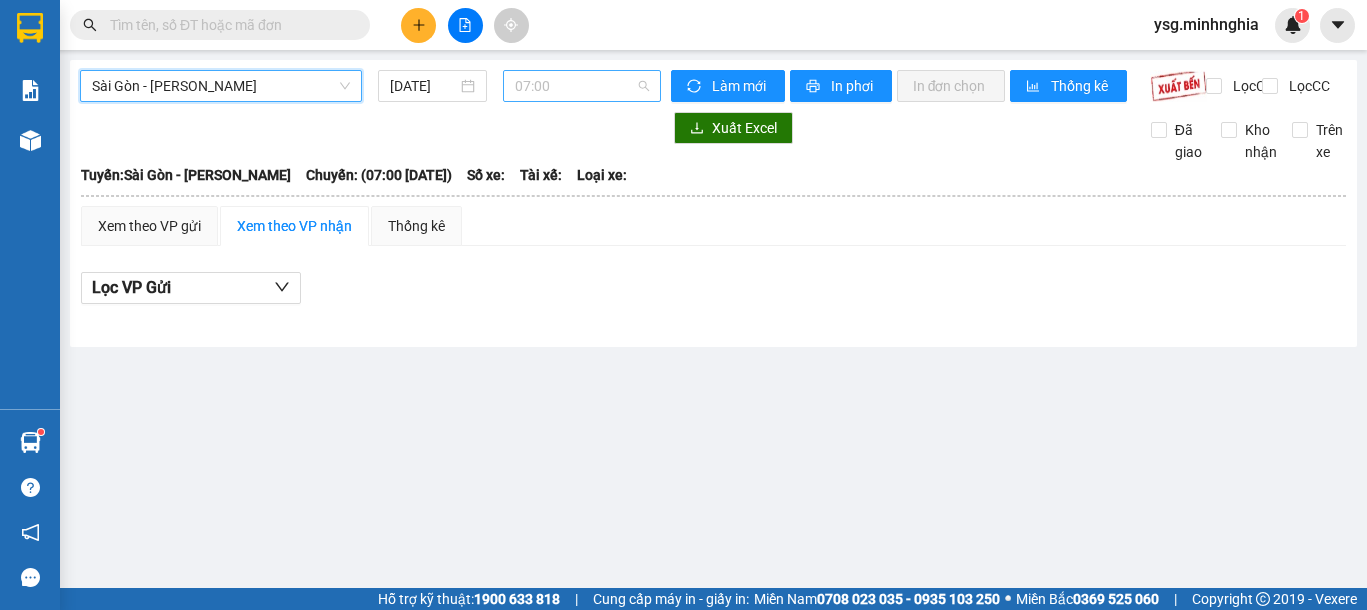 click on "07:00" at bounding box center (582, 86) 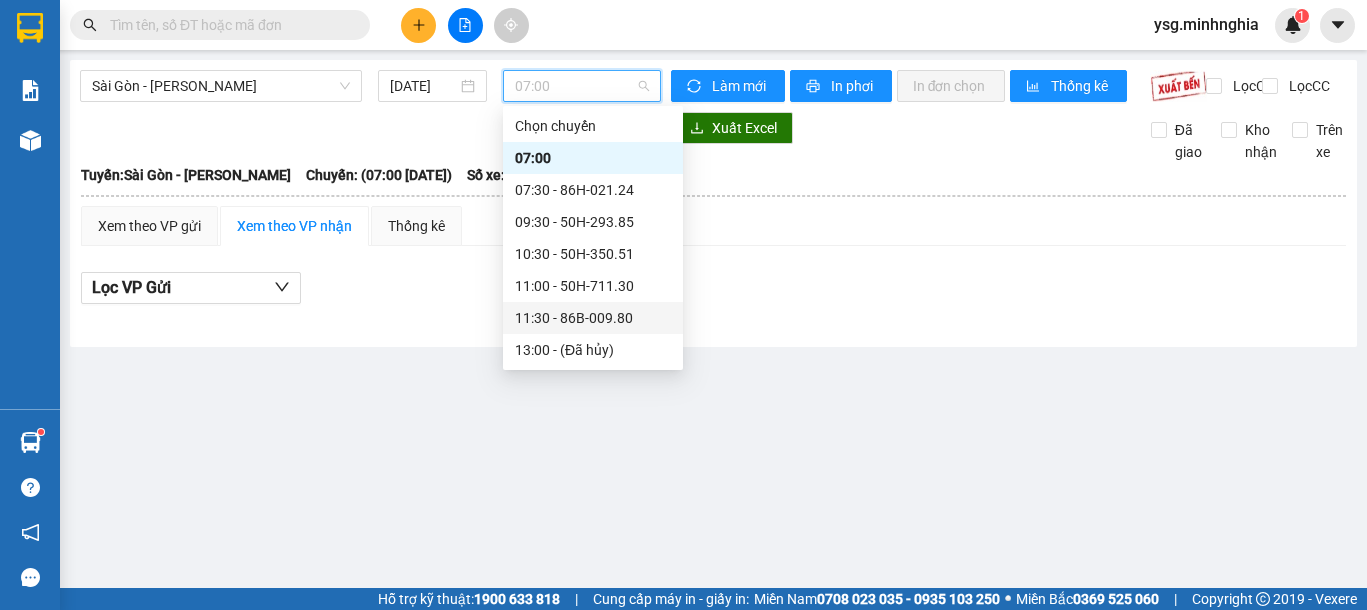 scroll, scrollTop: 224, scrollLeft: 0, axis: vertical 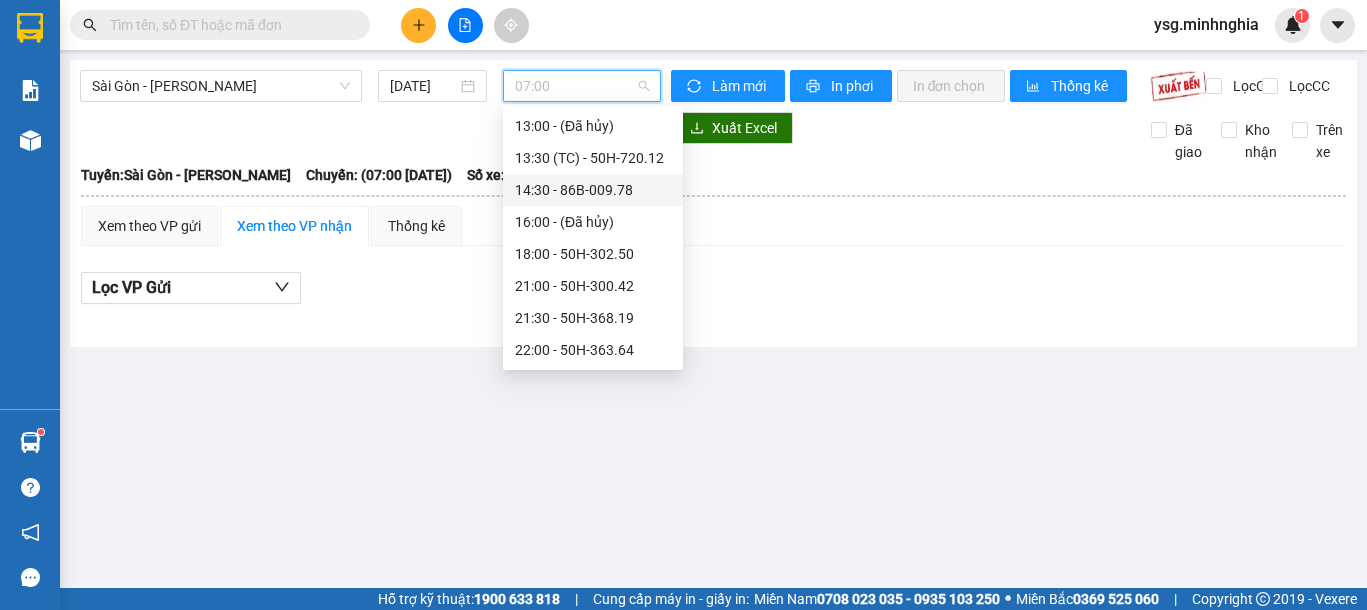 click on "14:30     - 86B-009.78" at bounding box center [593, 190] 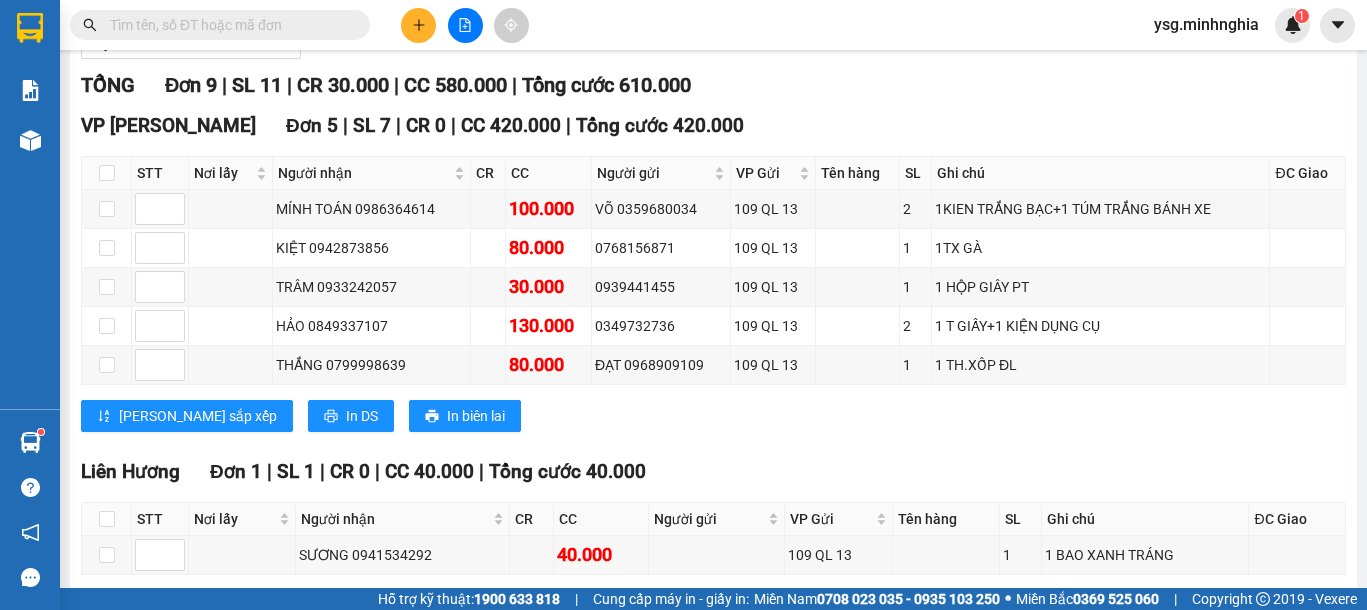 scroll, scrollTop: 0, scrollLeft: 0, axis: both 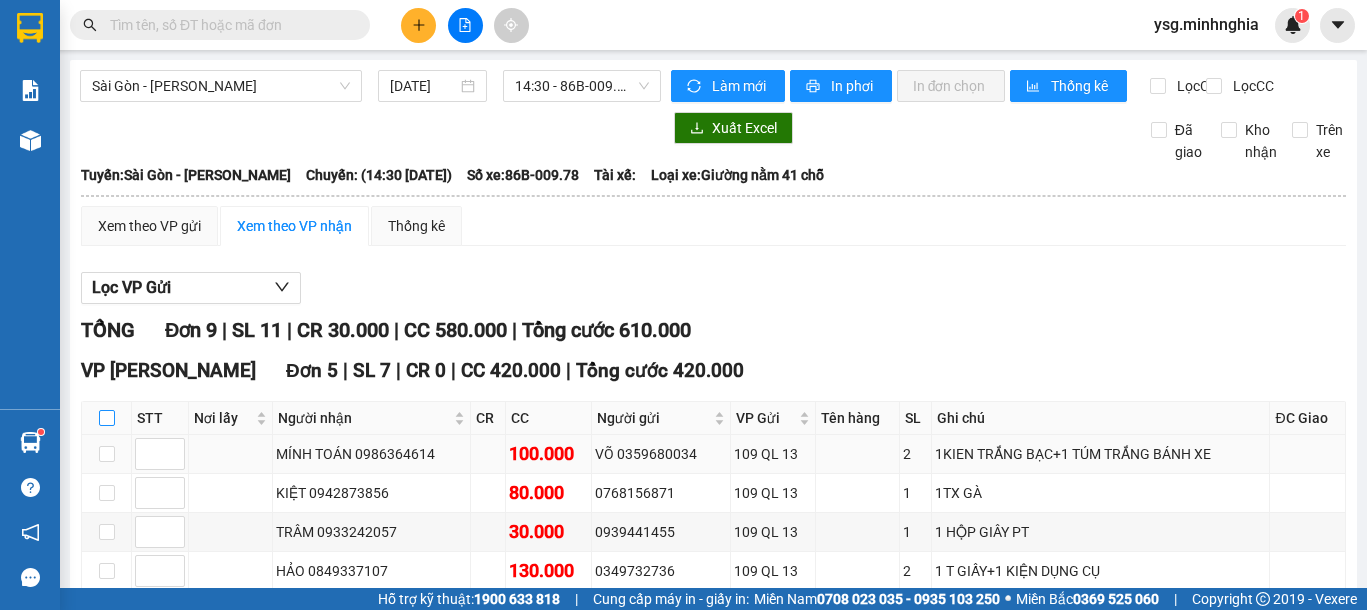 drag, startPoint x: 111, startPoint y: 431, endPoint x: 204, endPoint y: 454, distance: 95.80188 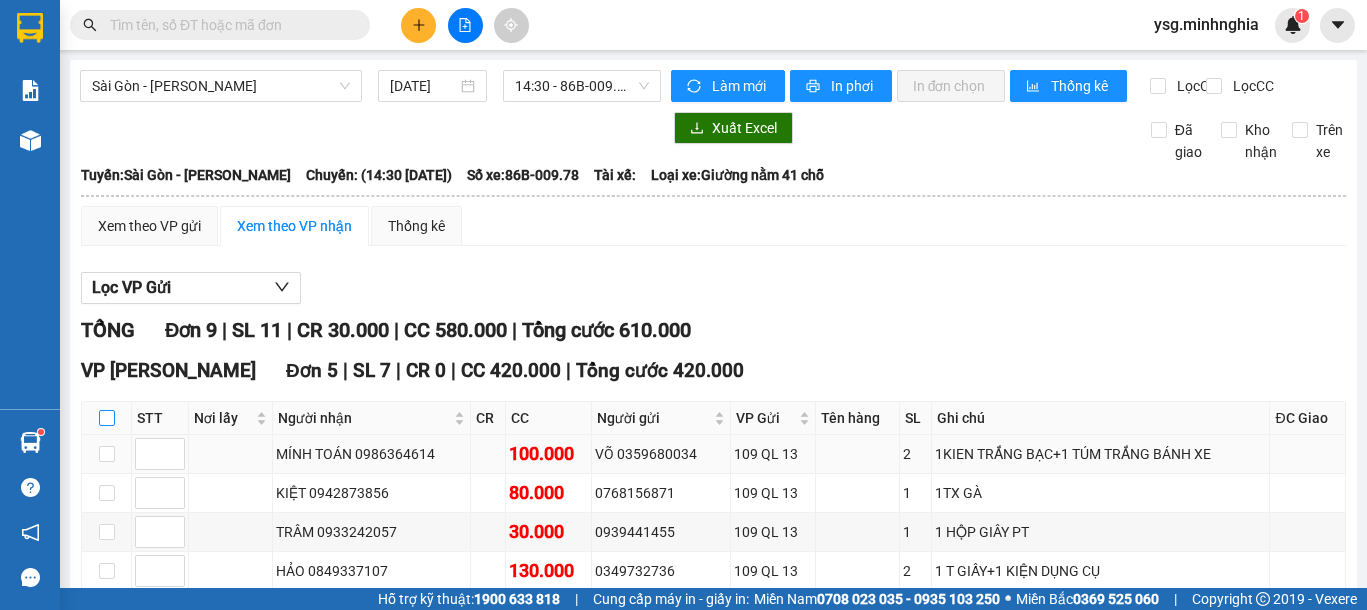 click at bounding box center [107, 418] 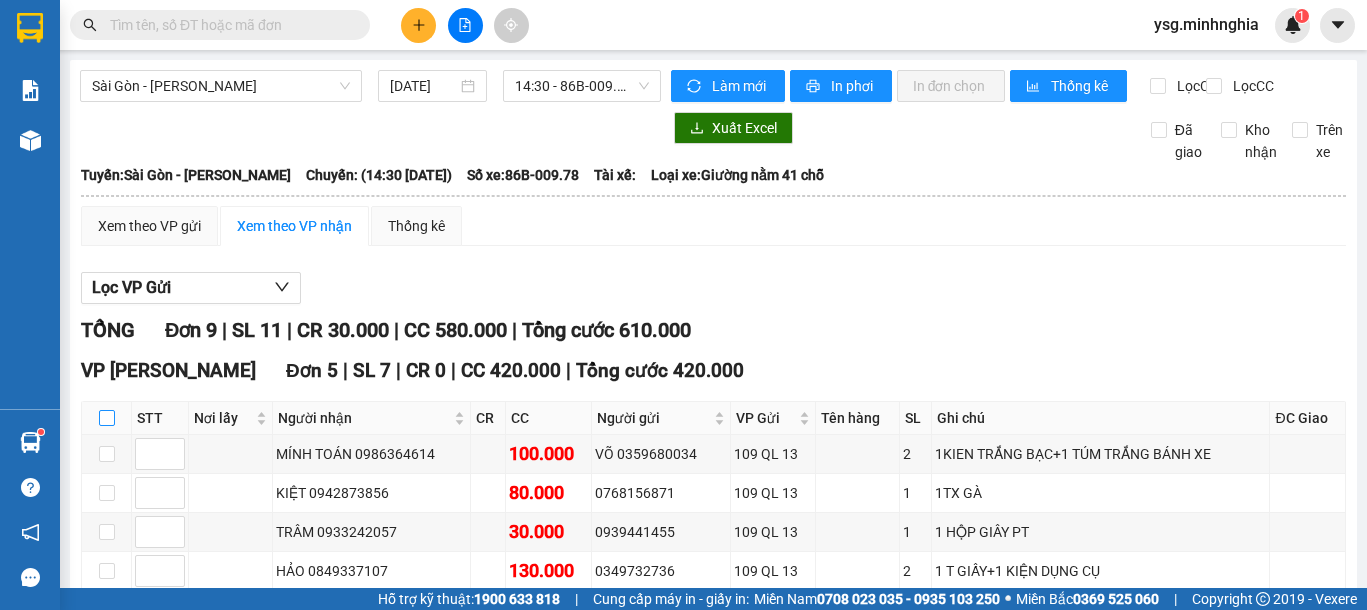 click at bounding box center (107, 418) 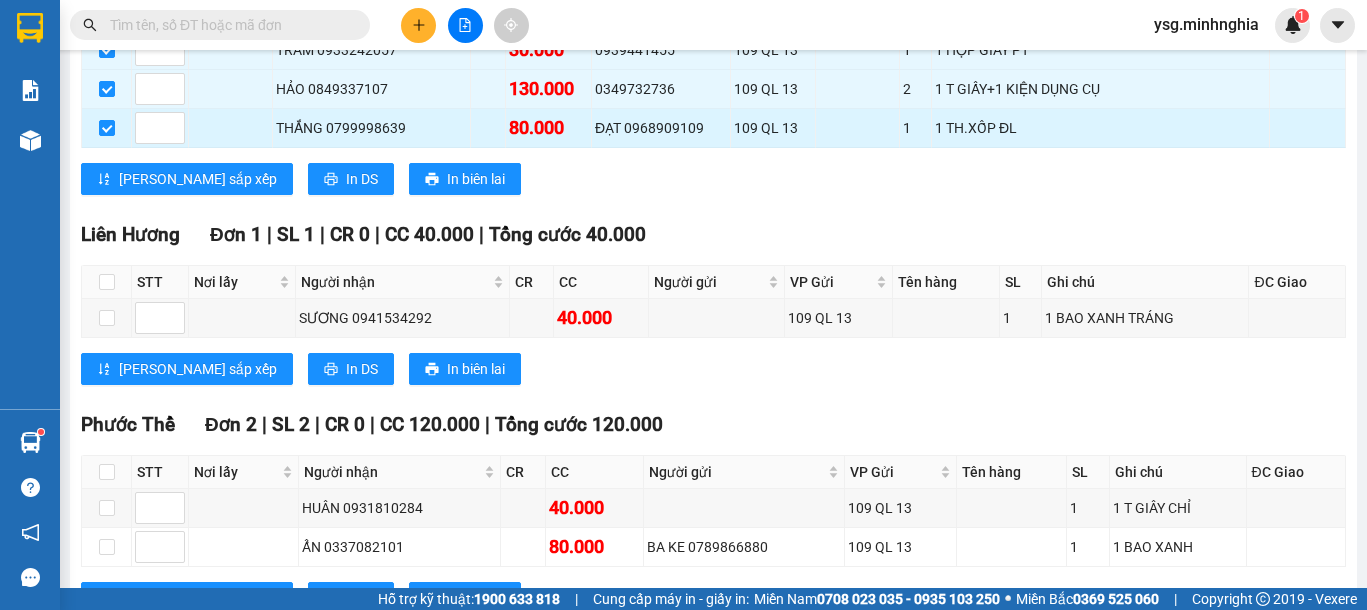 scroll, scrollTop: 466, scrollLeft: 0, axis: vertical 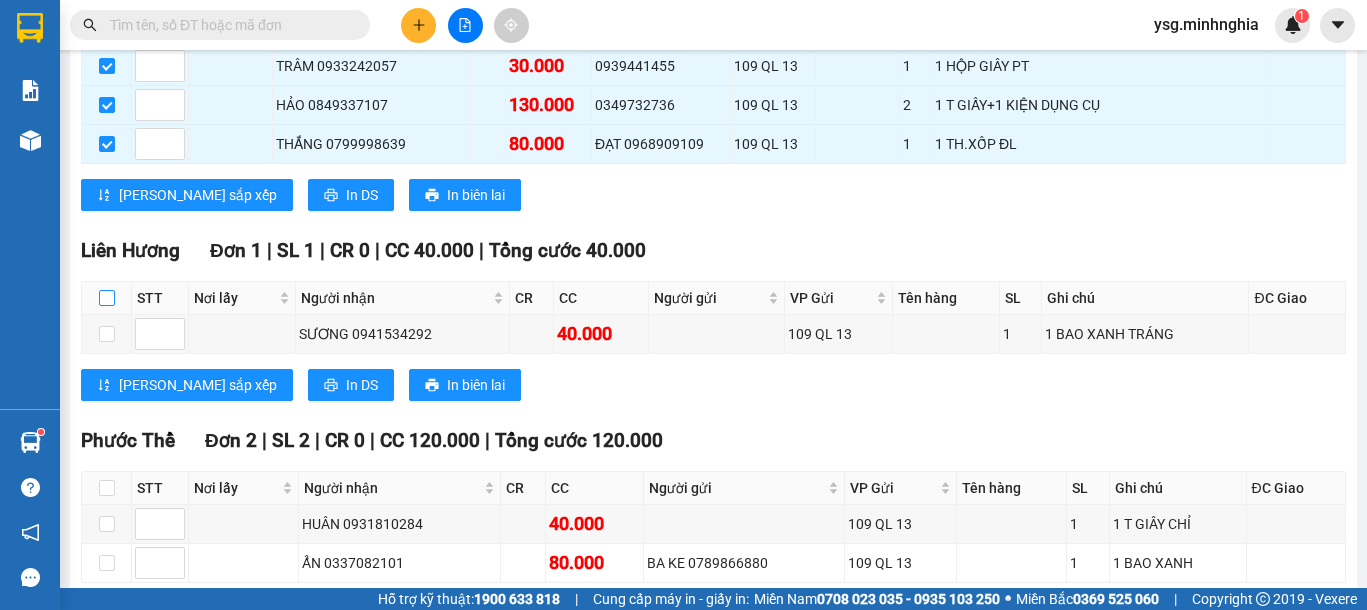 click at bounding box center [107, 298] 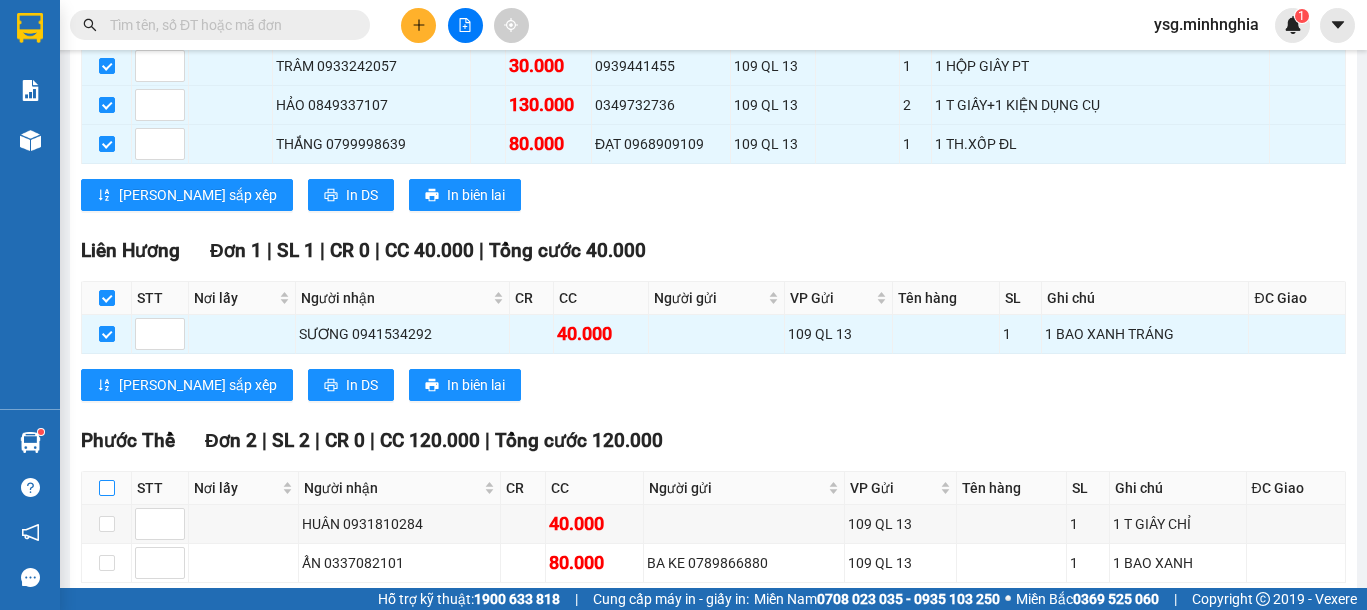 click at bounding box center (107, 488) 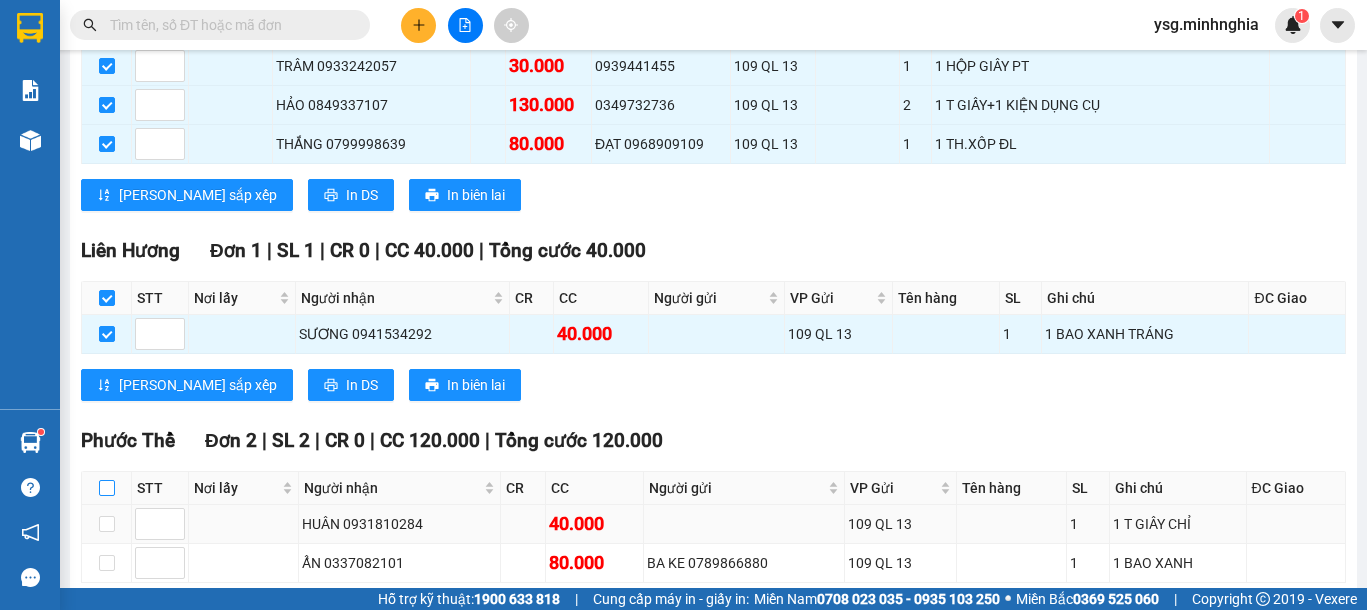 checkbox on "true" 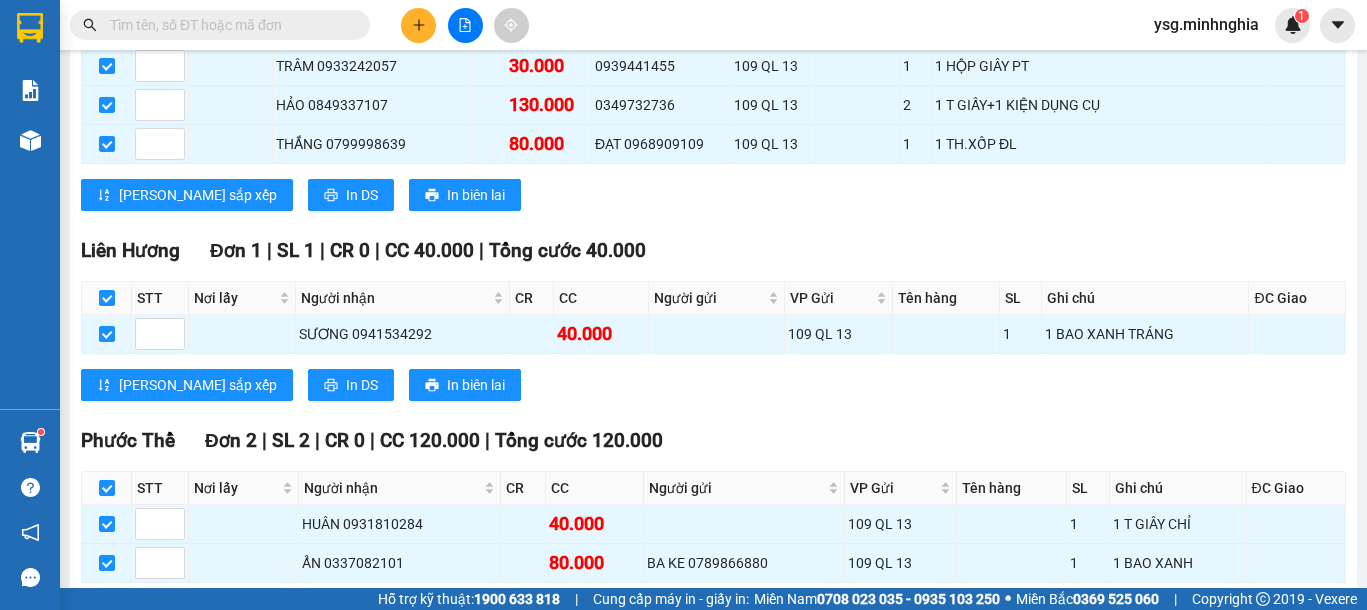 scroll, scrollTop: 771, scrollLeft: 0, axis: vertical 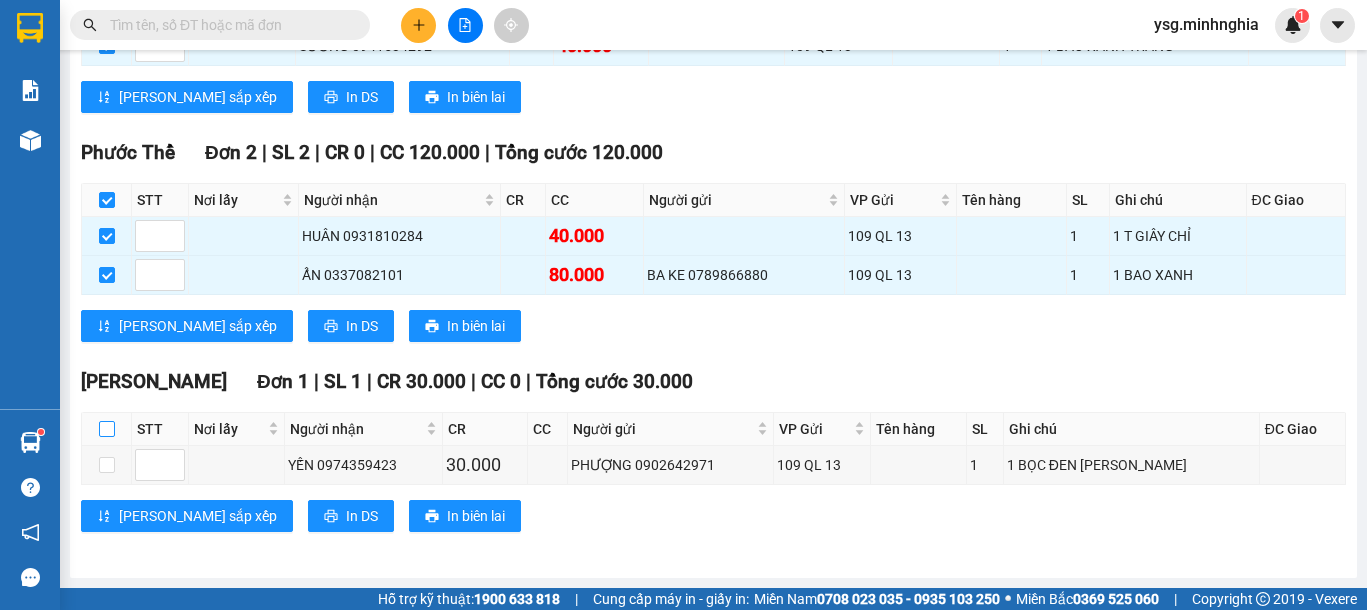 click at bounding box center [107, 429] 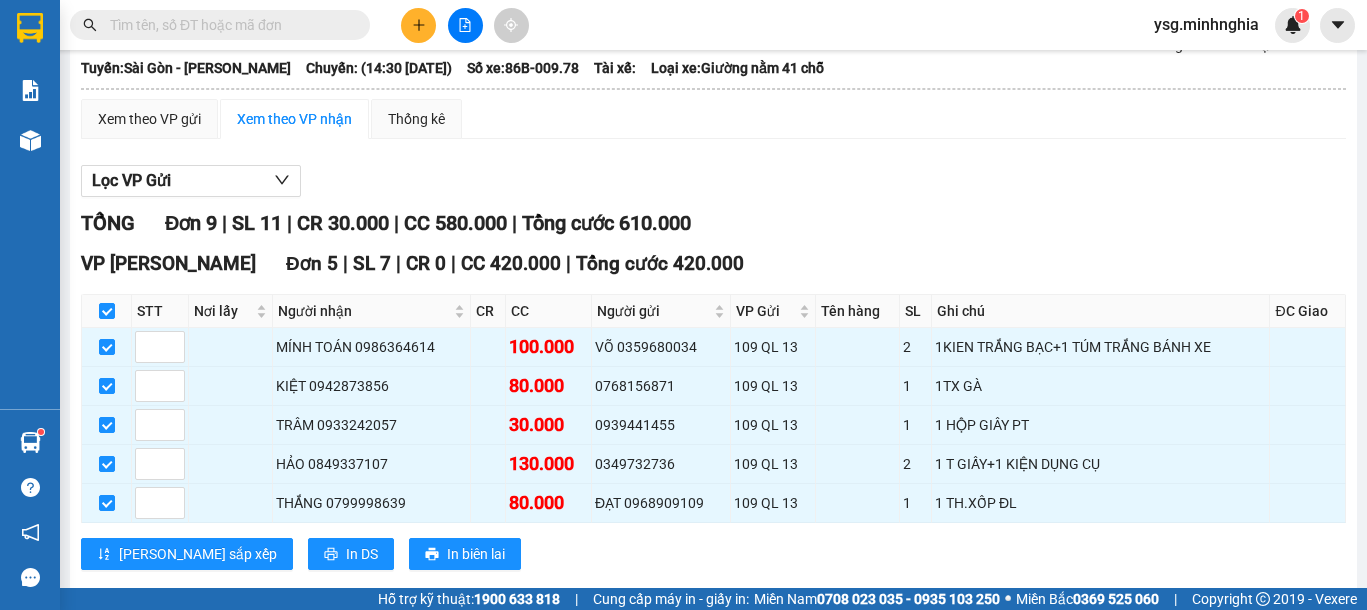 scroll, scrollTop: 0, scrollLeft: 0, axis: both 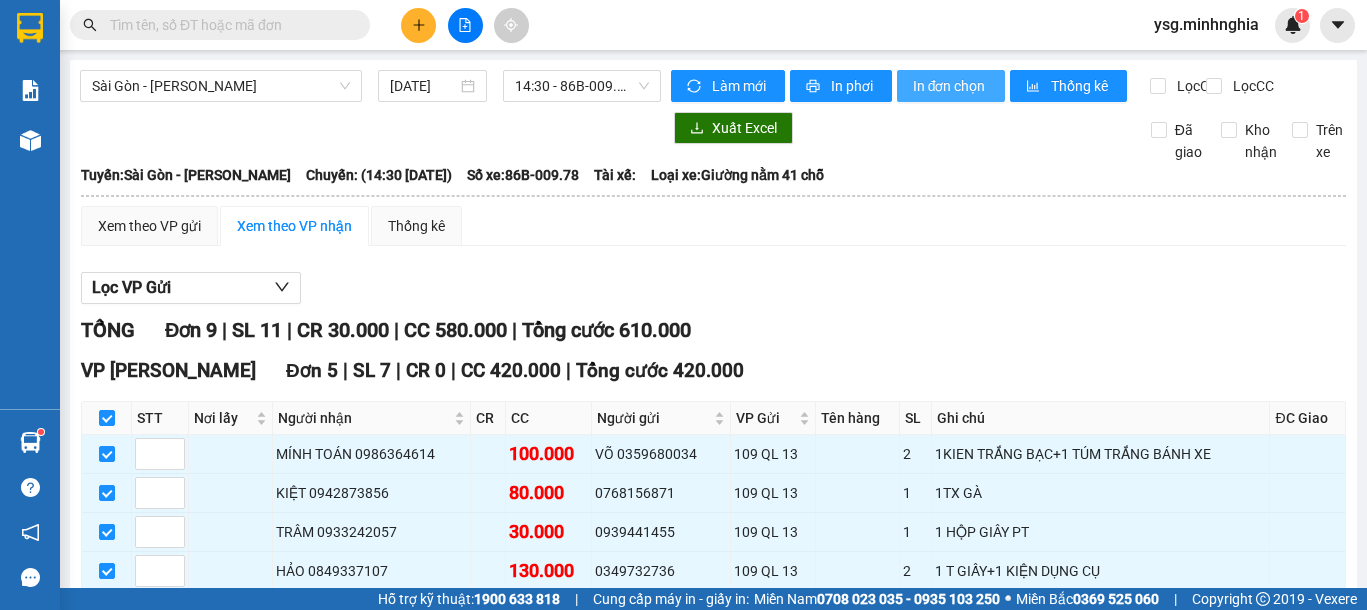 click on "In đơn chọn" at bounding box center [951, 86] 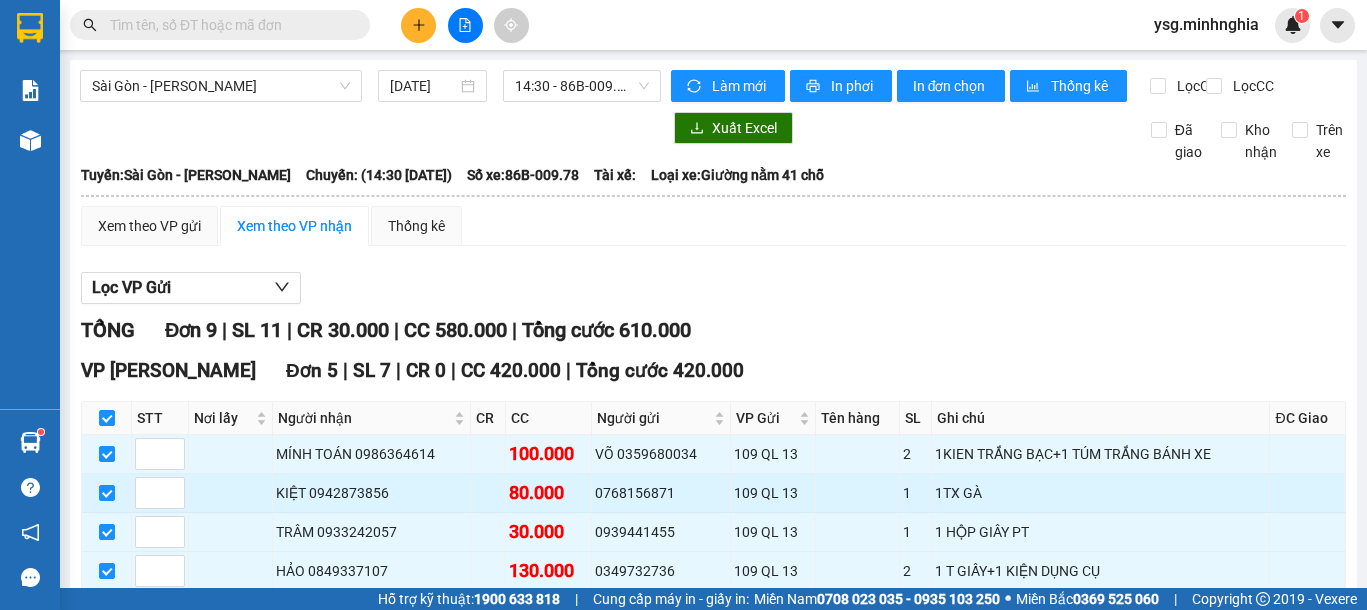 scroll, scrollTop: 0, scrollLeft: 0, axis: both 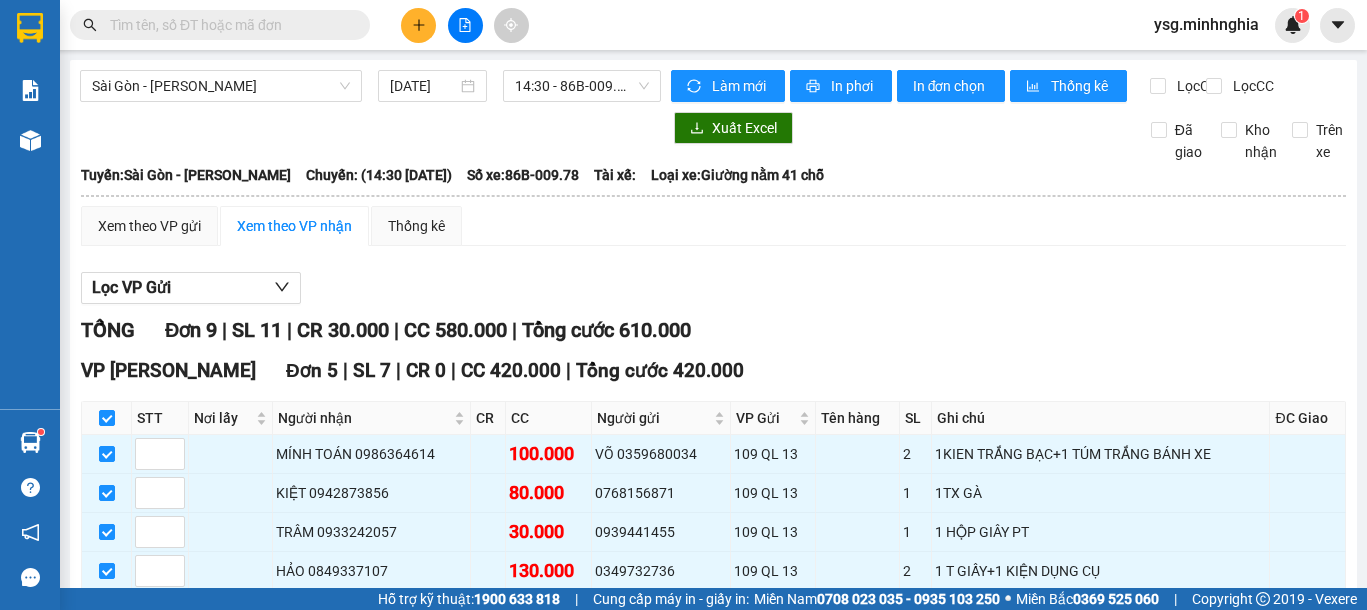 click at bounding box center (418, 25) 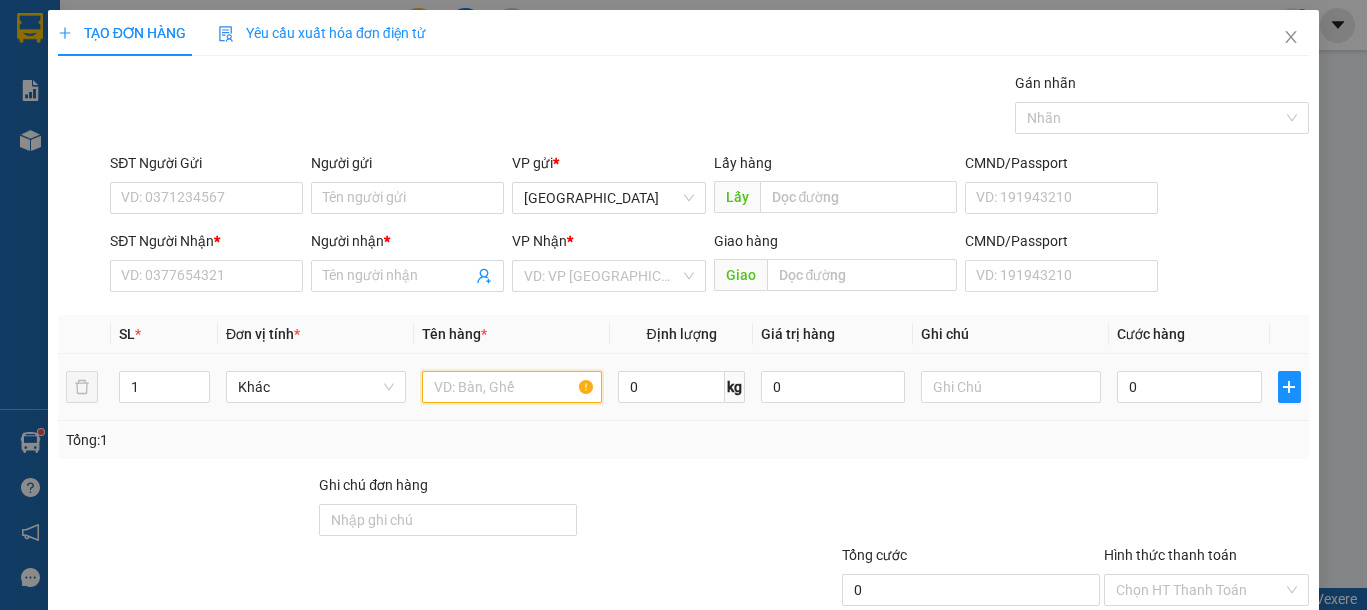 click at bounding box center [512, 387] 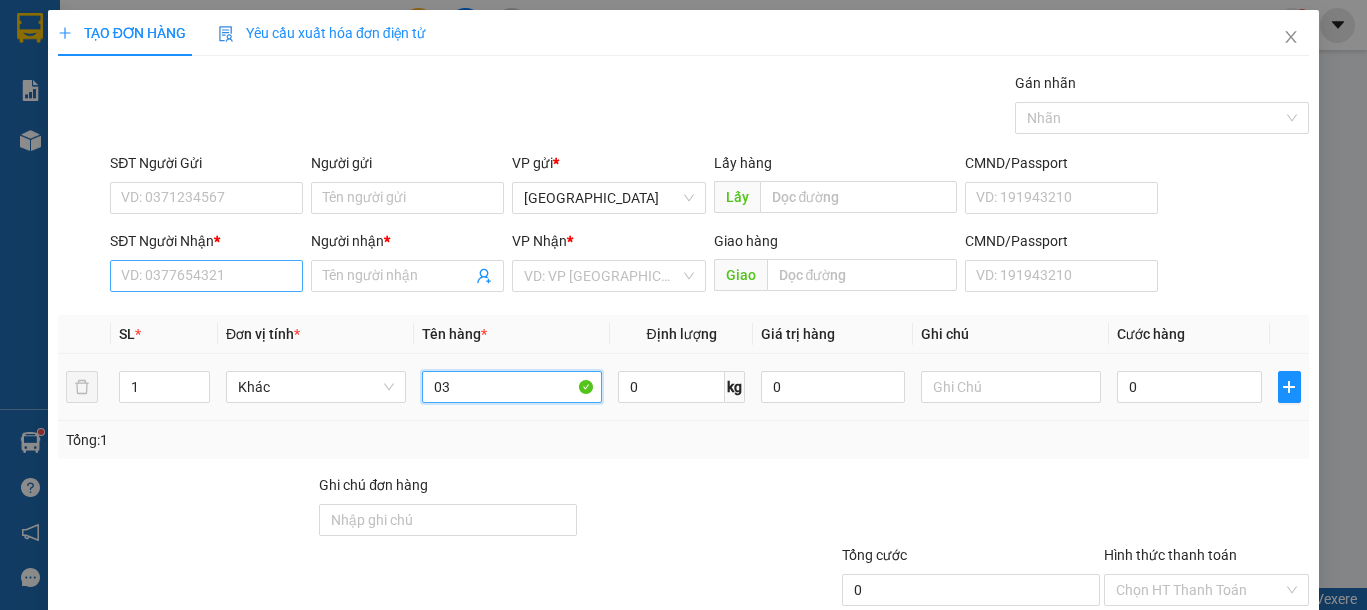 type on "0" 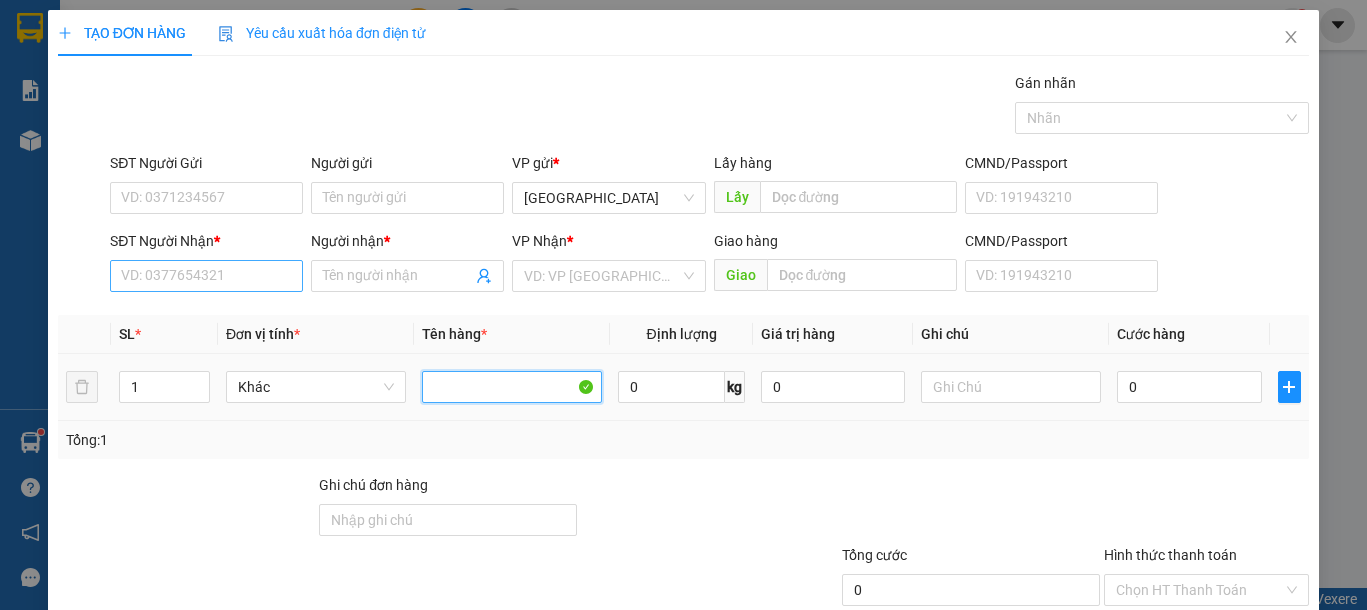 type 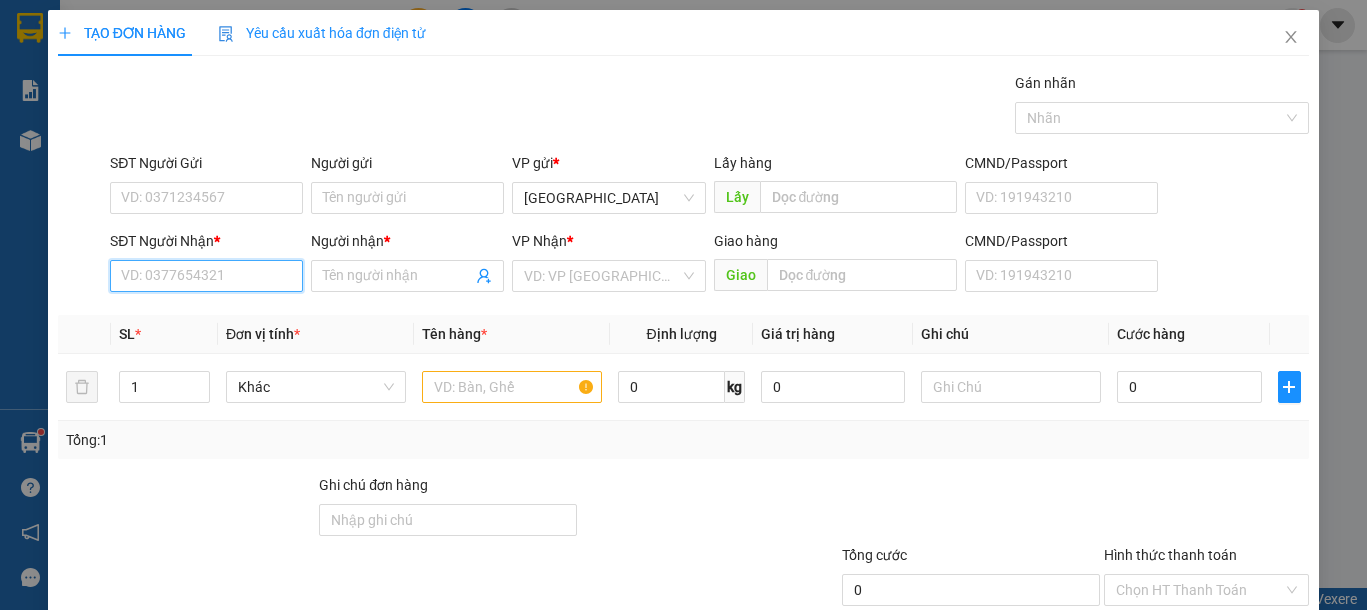 click on "SĐT Người Nhận  *" at bounding box center (206, 276) 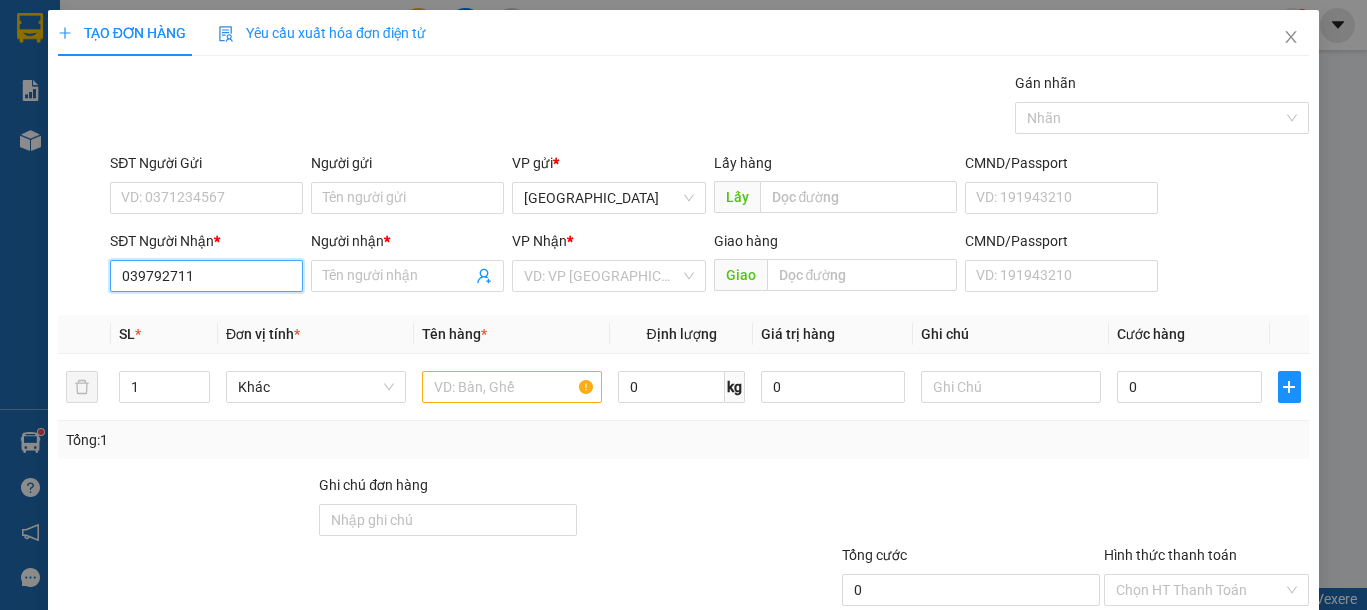 type on "0397927113" 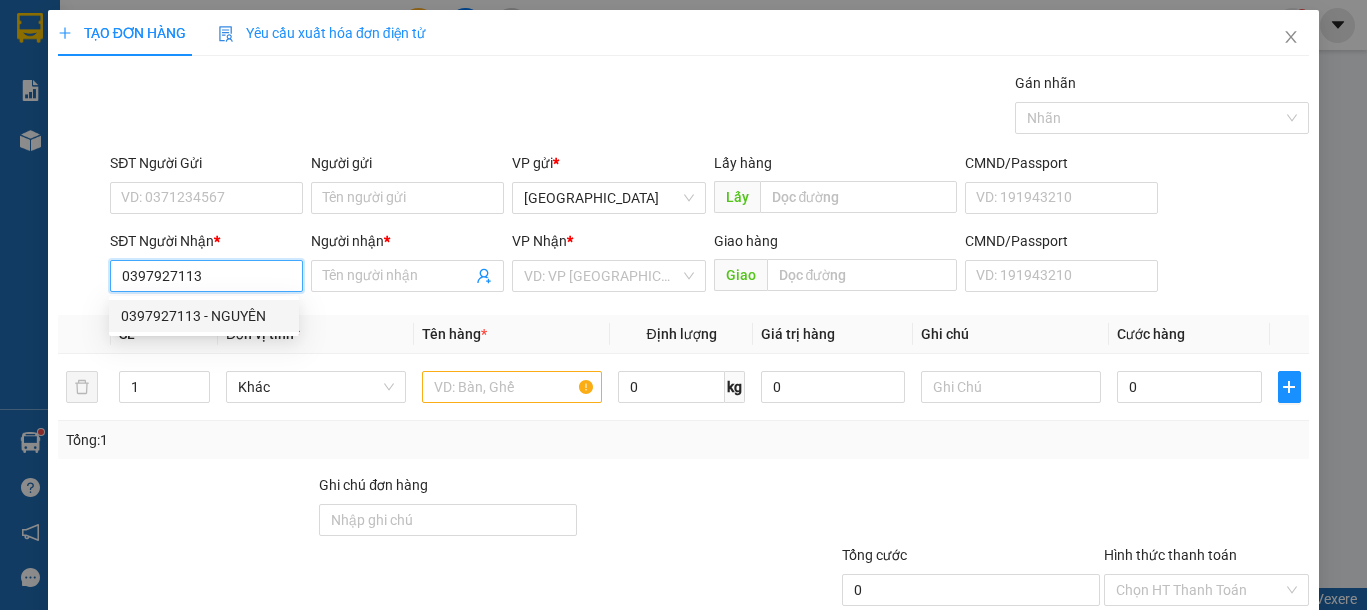 click on "0397927113 - NGUYÊN" at bounding box center (204, 316) 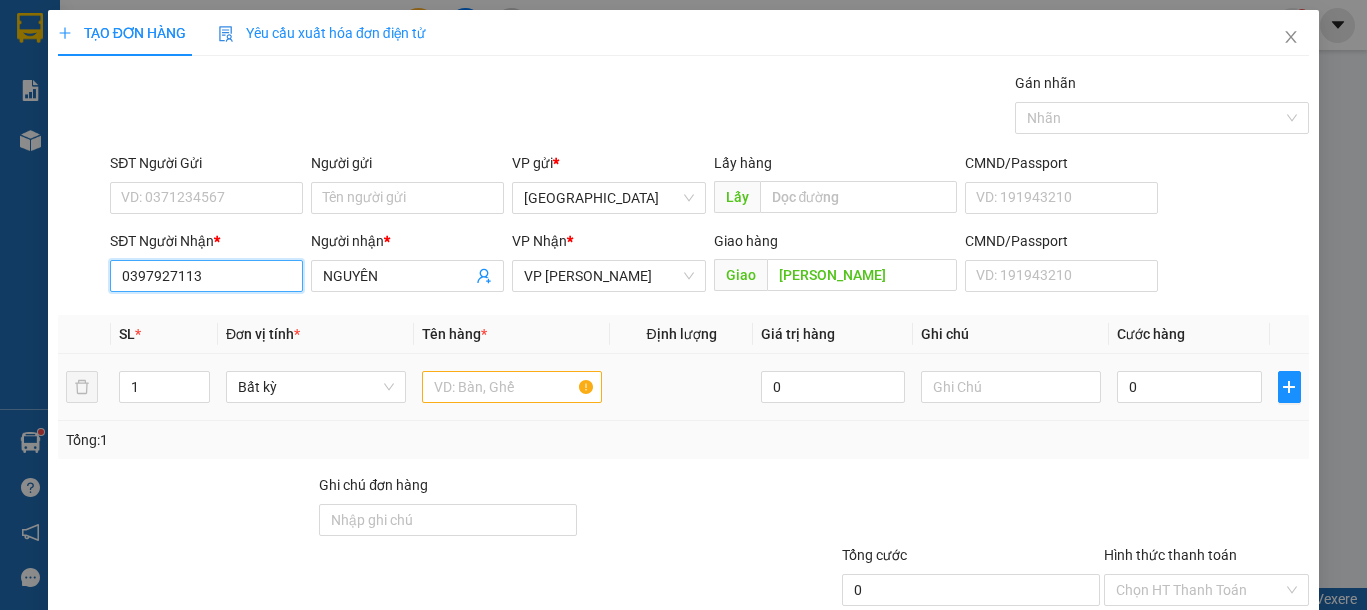 type on "0397927113" 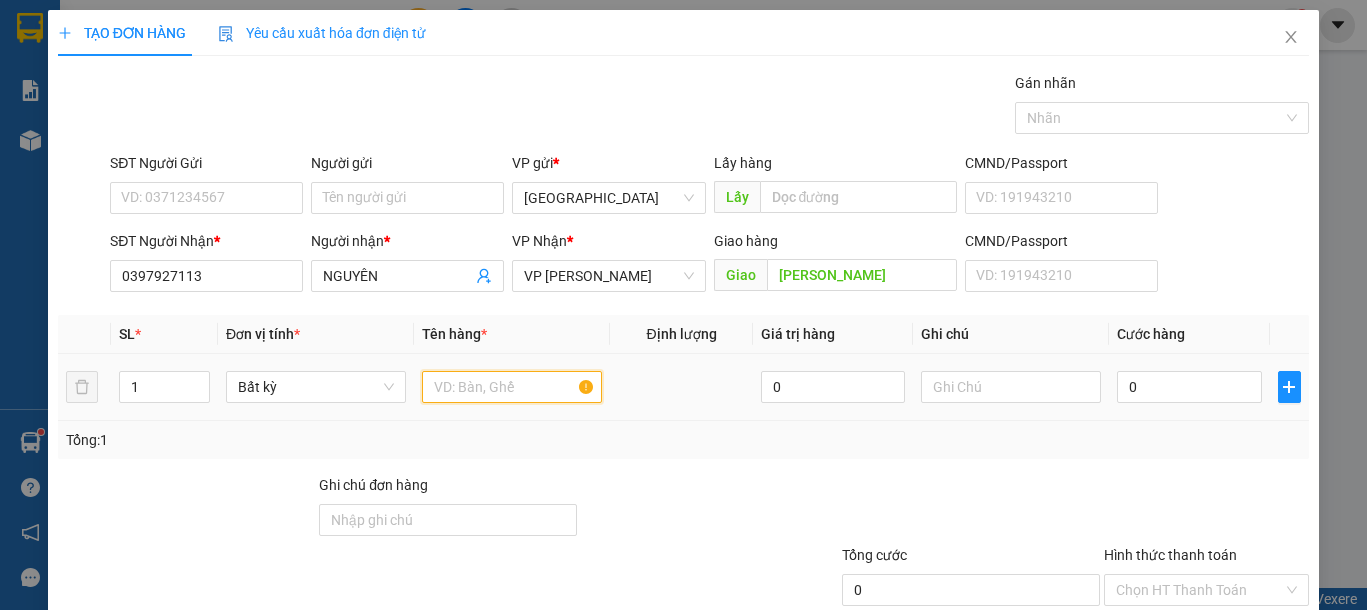 click at bounding box center (512, 387) 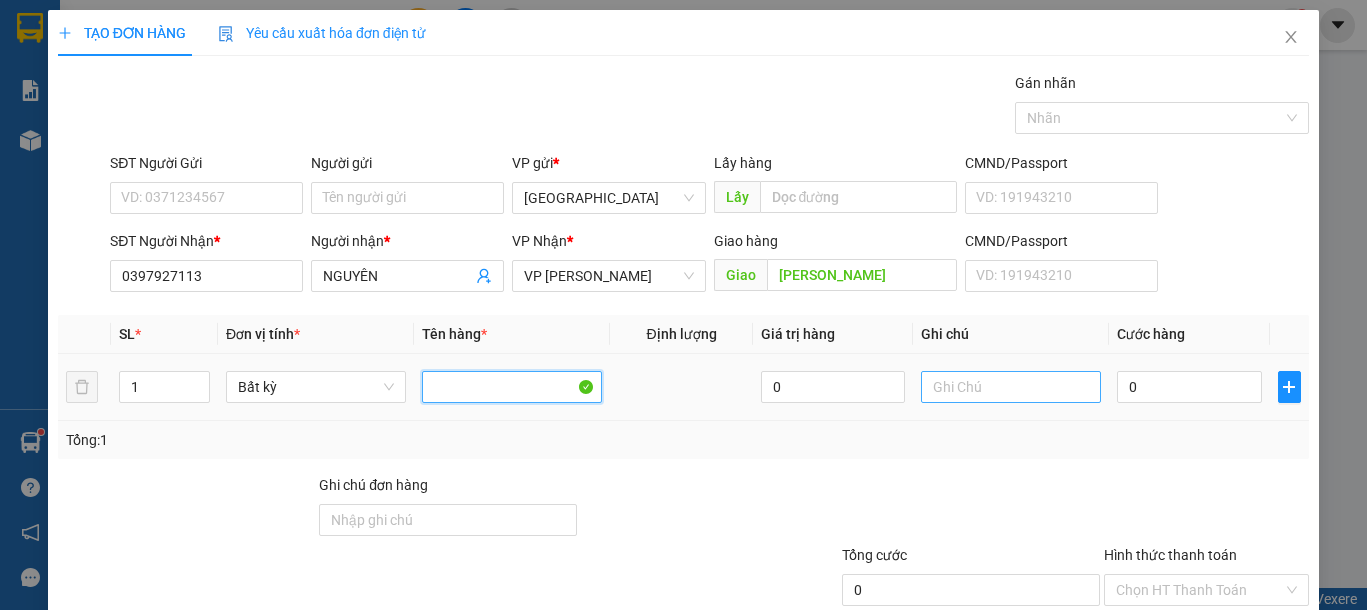 type 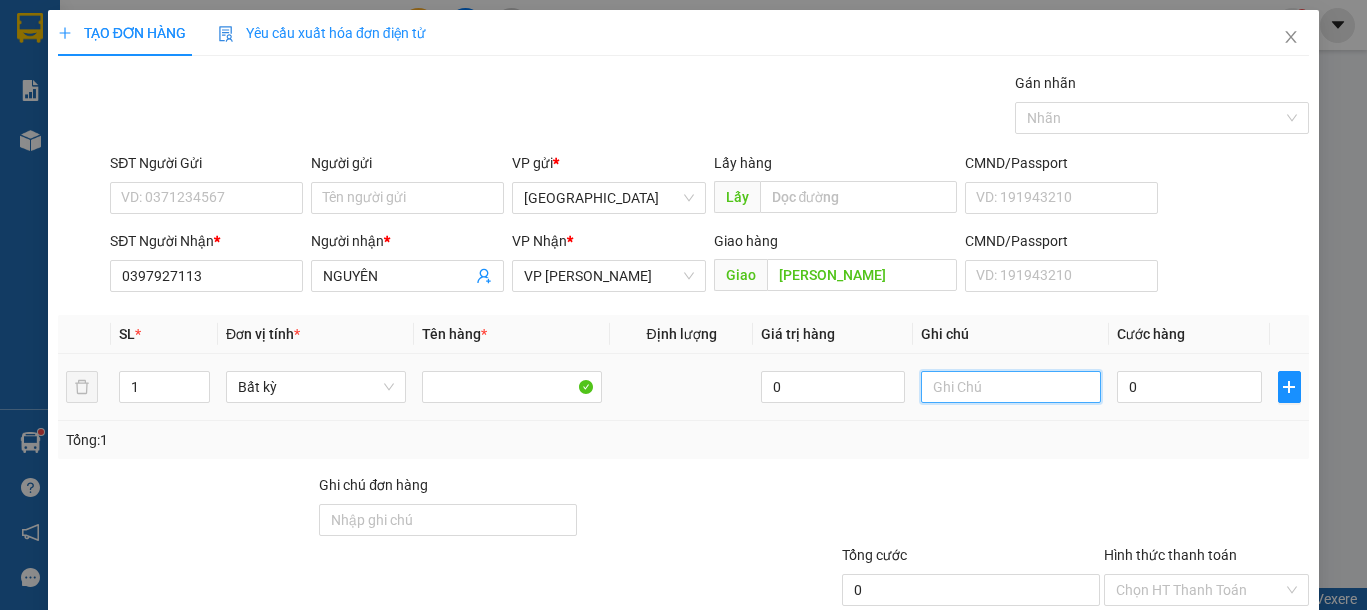 click at bounding box center [1011, 387] 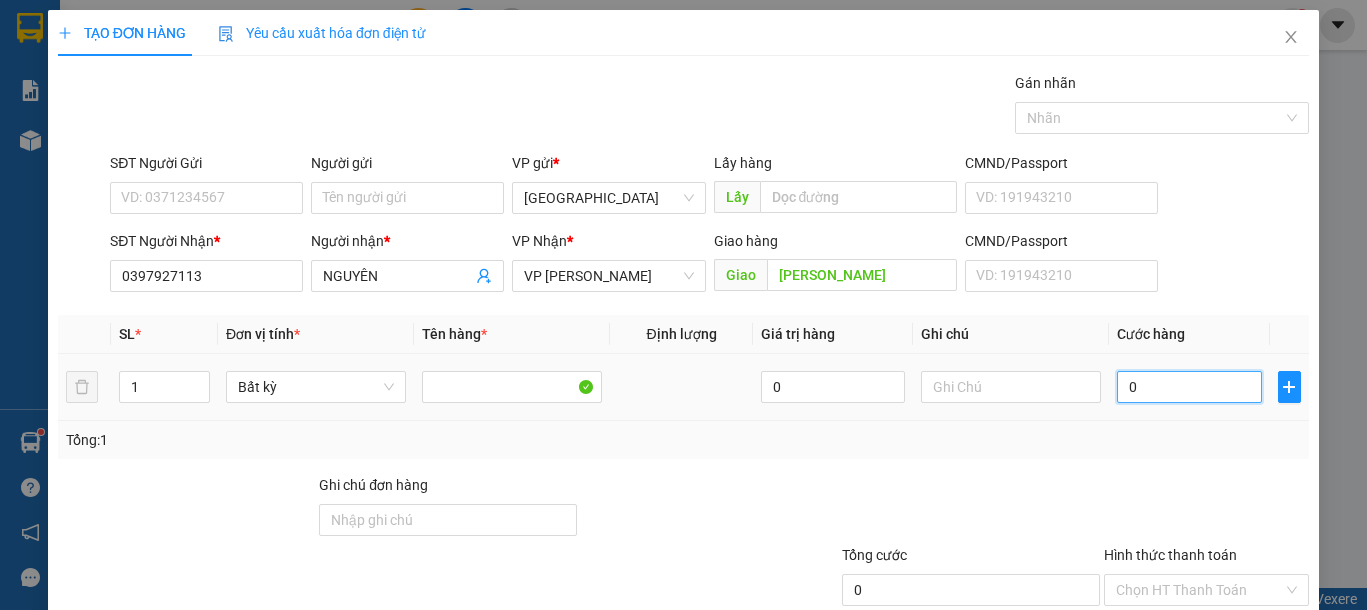click on "0" at bounding box center [1189, 387] 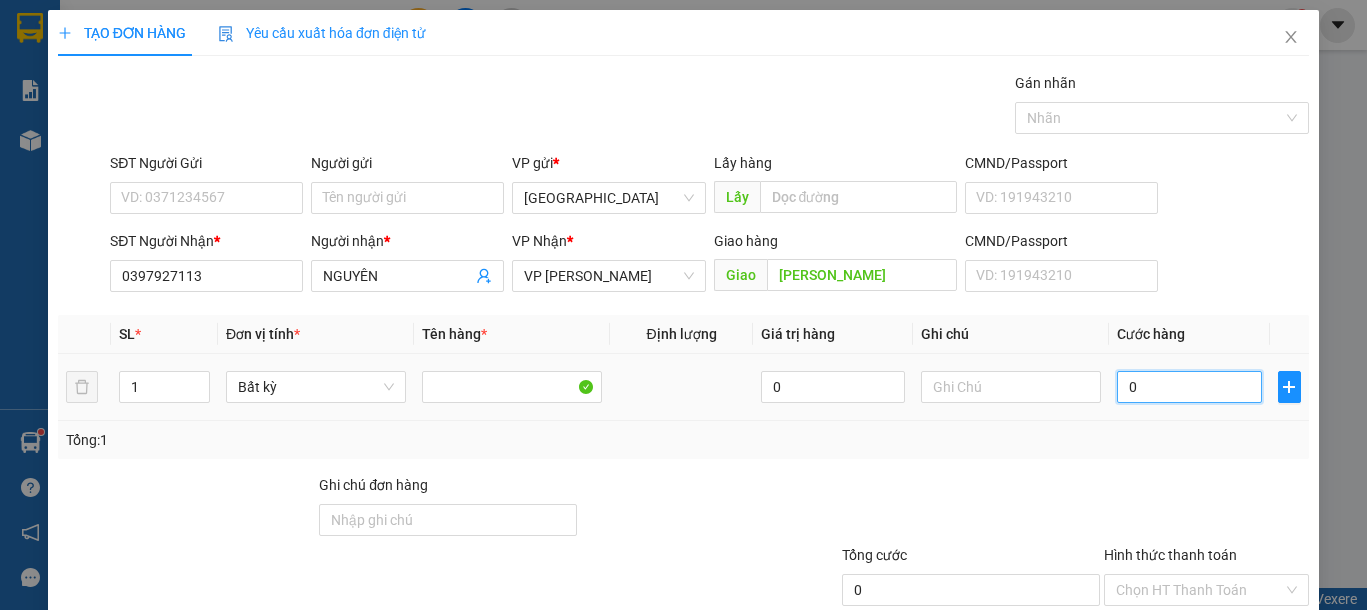 type on "2" 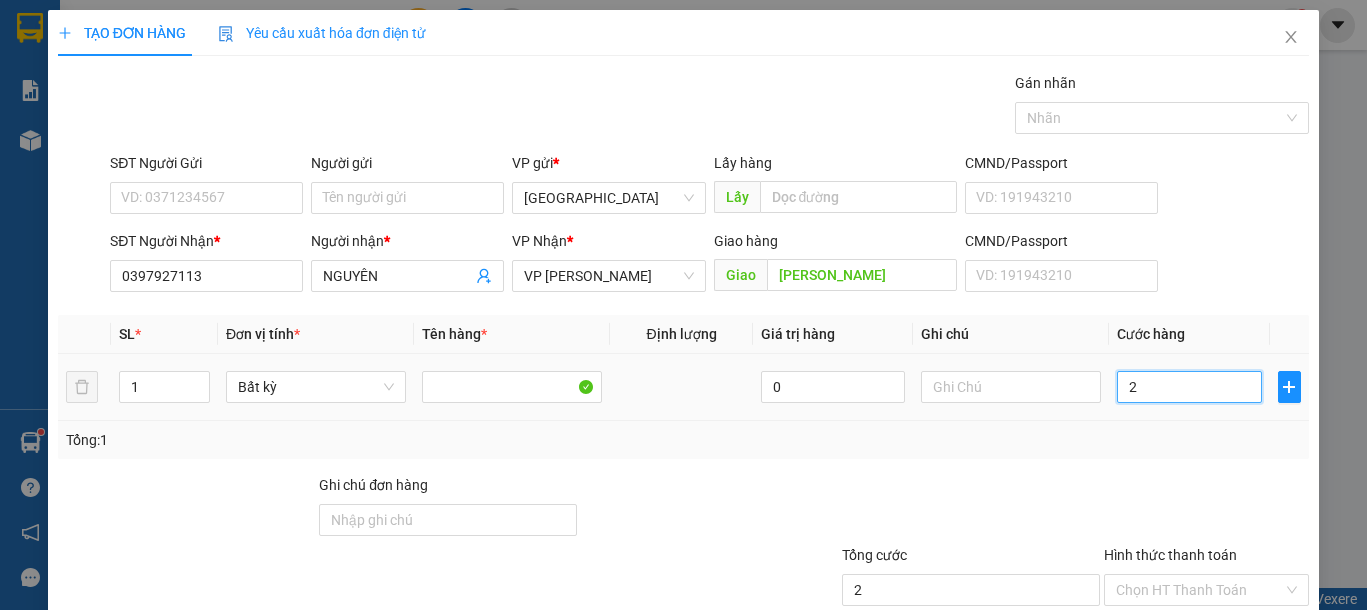 type on "22" 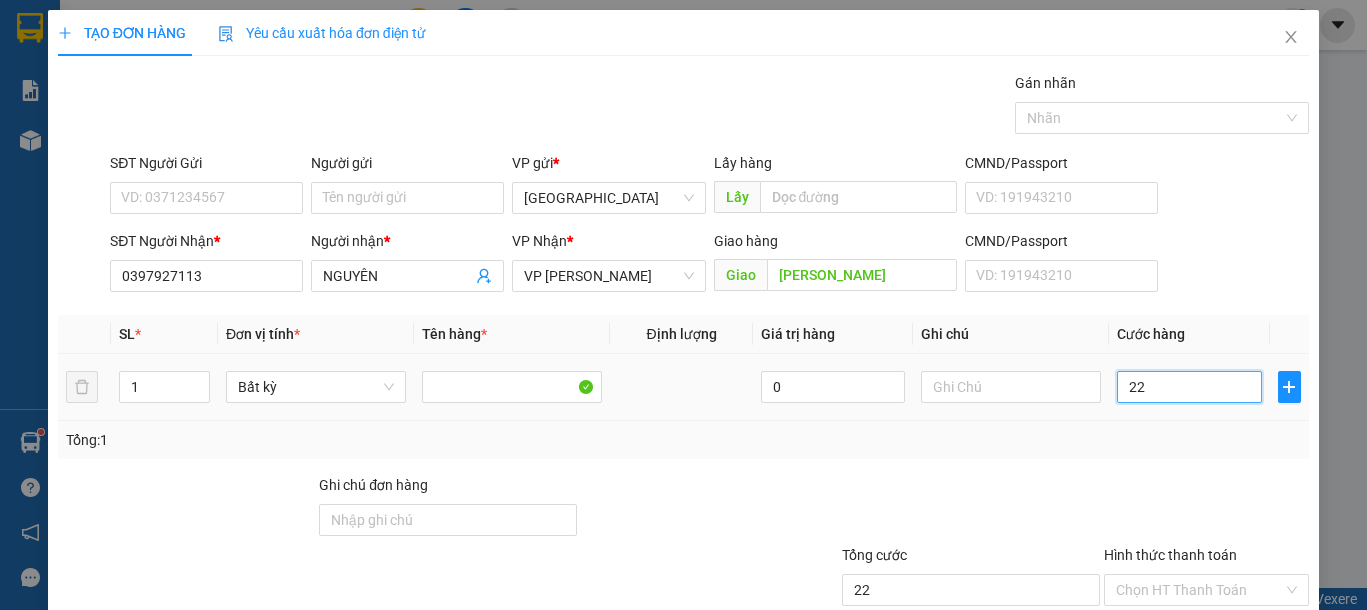 type on "220" 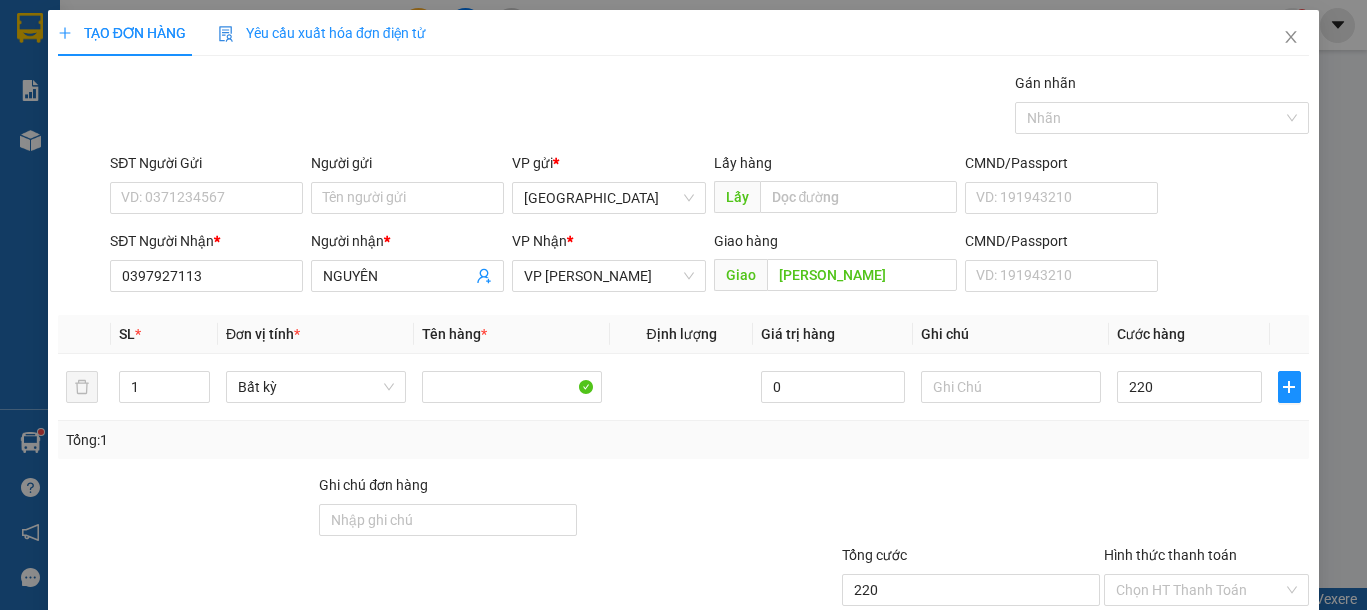 type on "220.000" 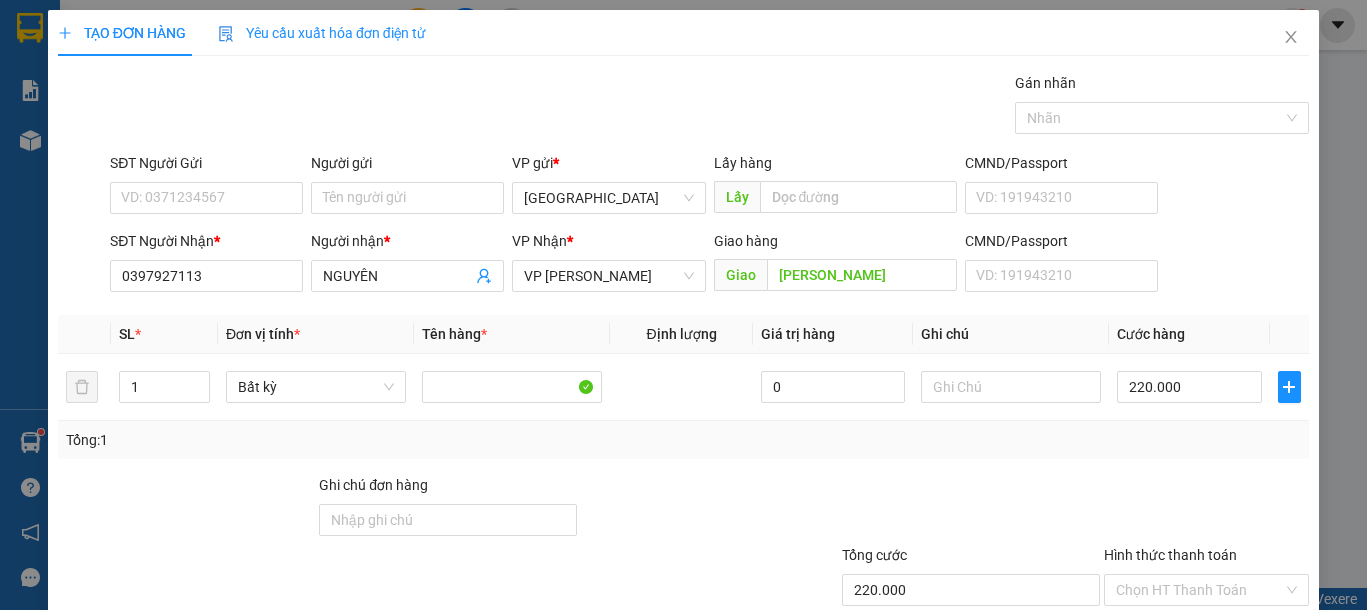 click at bounding box center [971, 509] 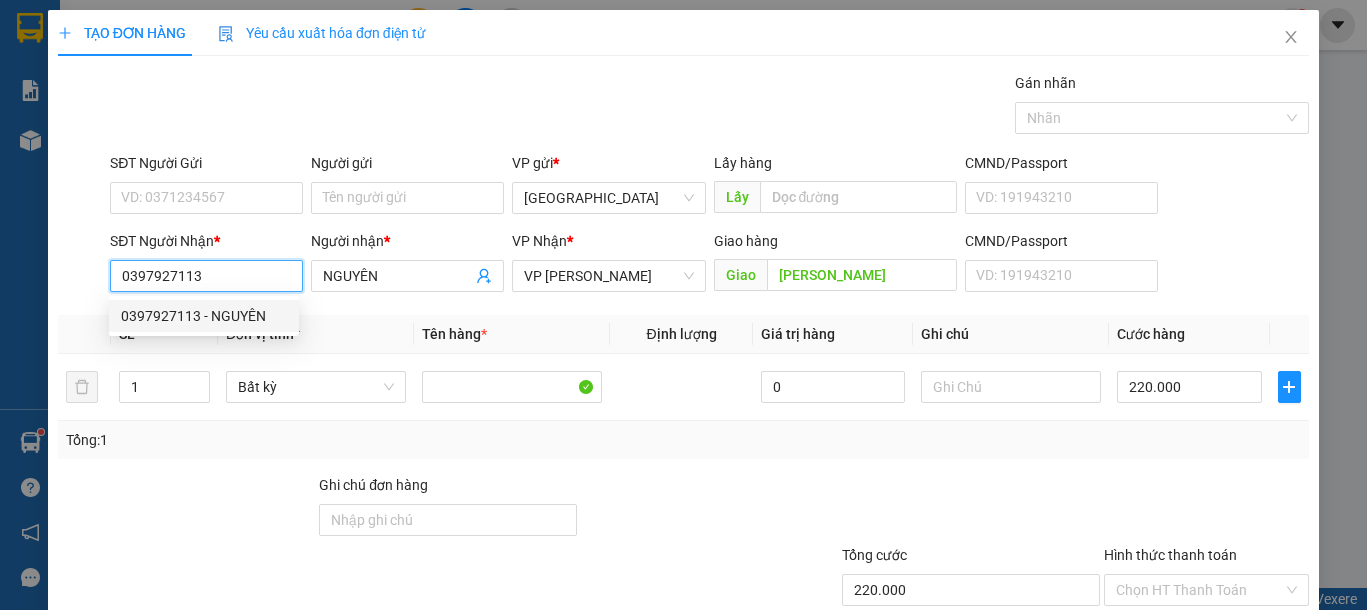 drag, startPoint x: 228, startPoint y: 282, endPoint x: 108, endPoint y: 270, distance: 120.59851 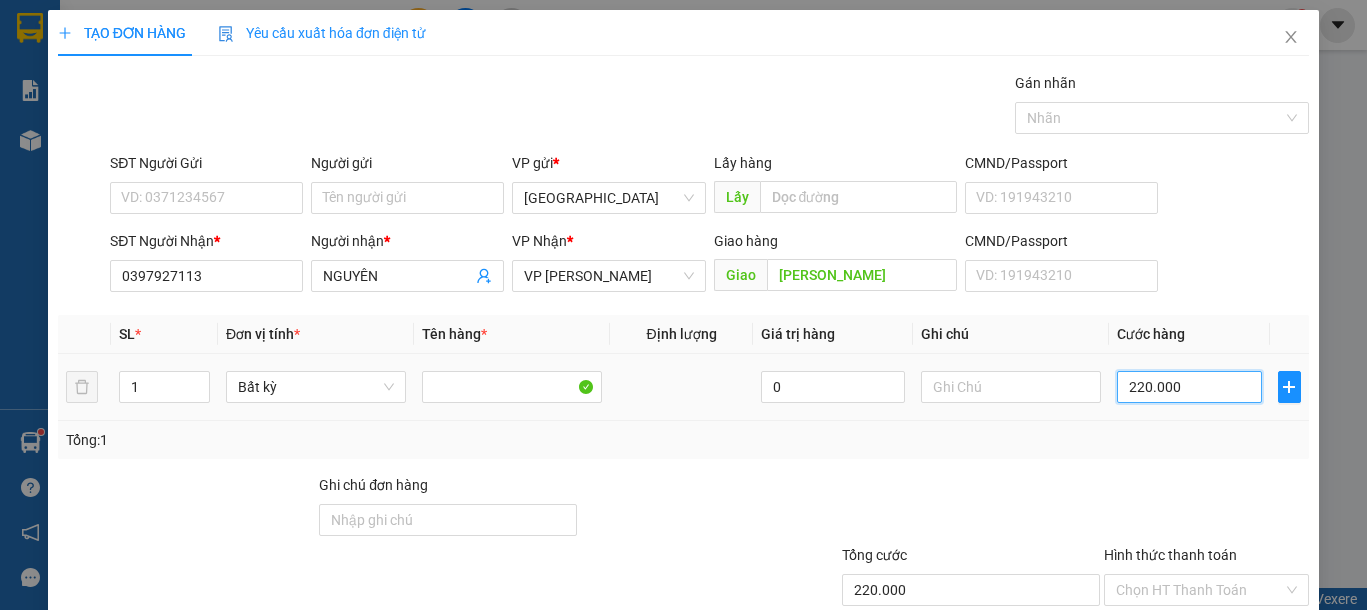 click on "220.000" at bounding box center (1189, 387) 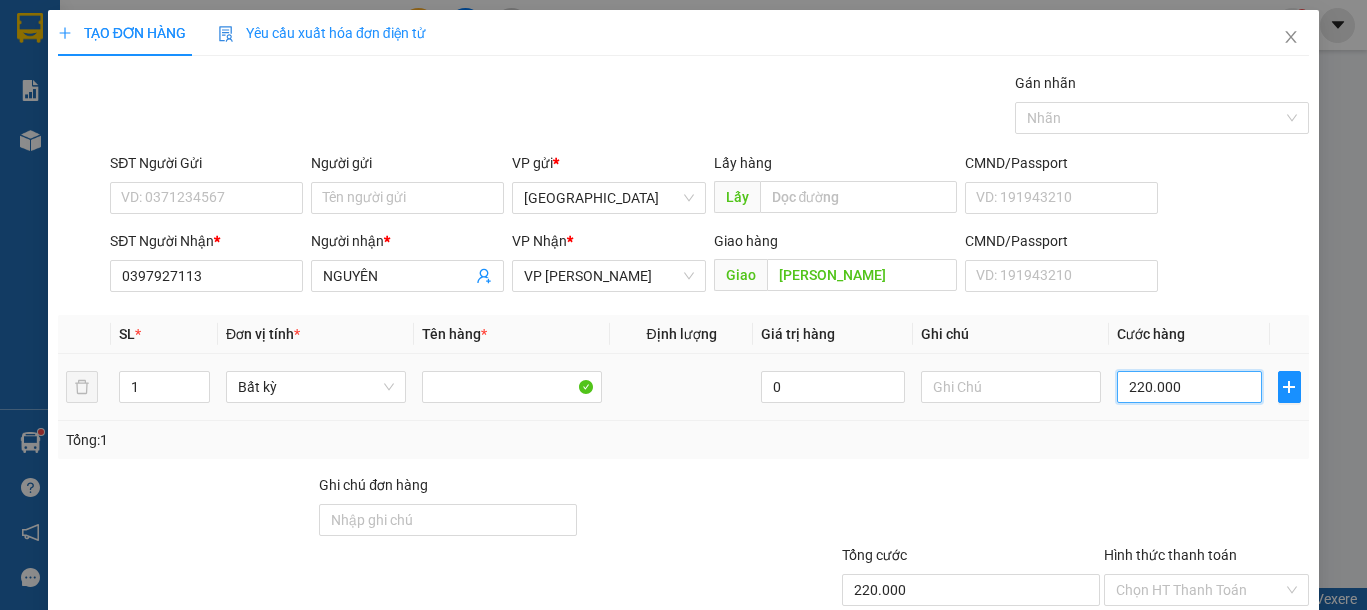 type on "2" 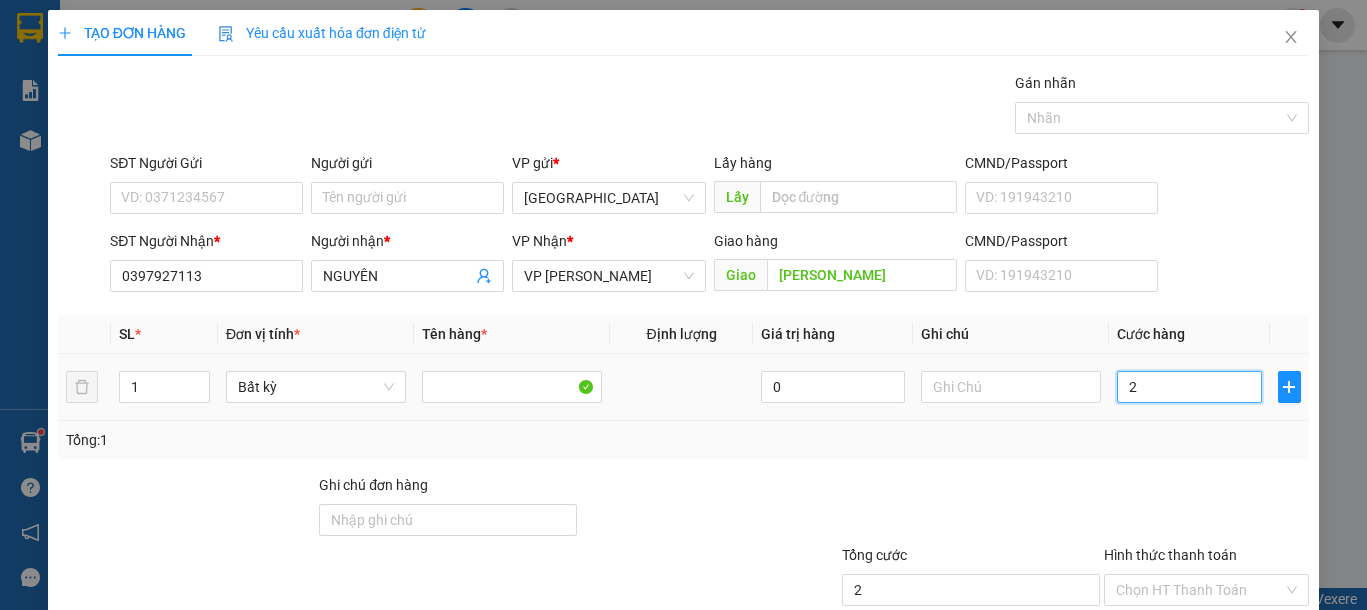 type on "24" 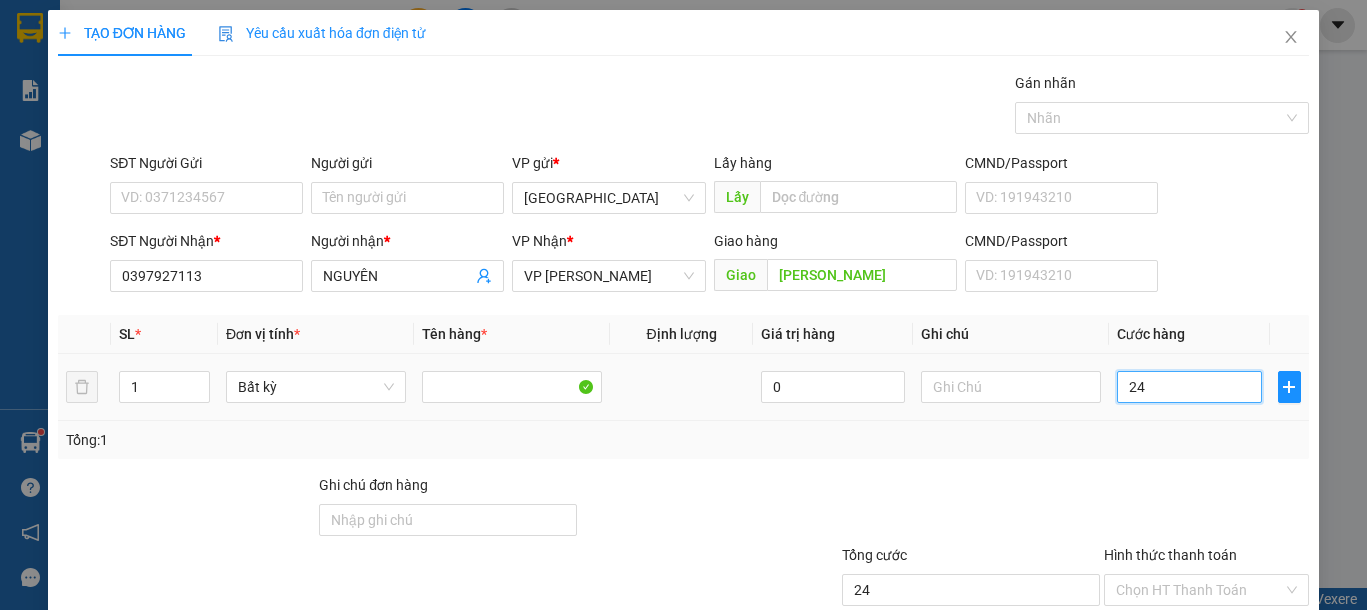 type on "240" 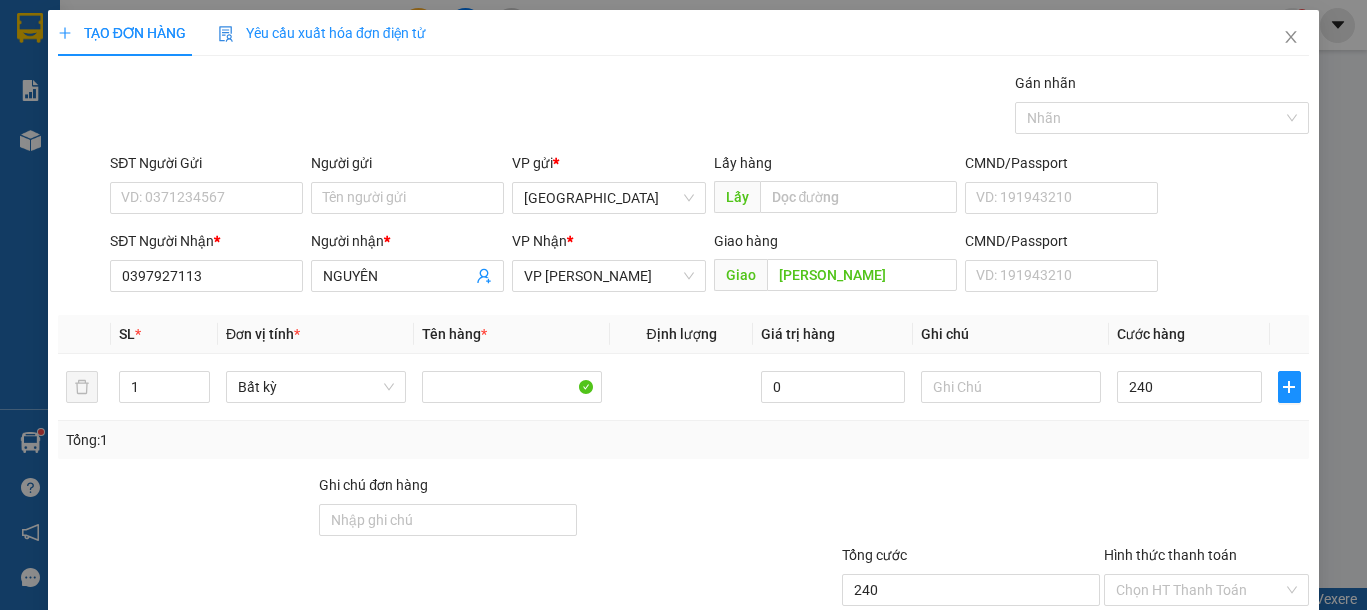 type on "240.000" 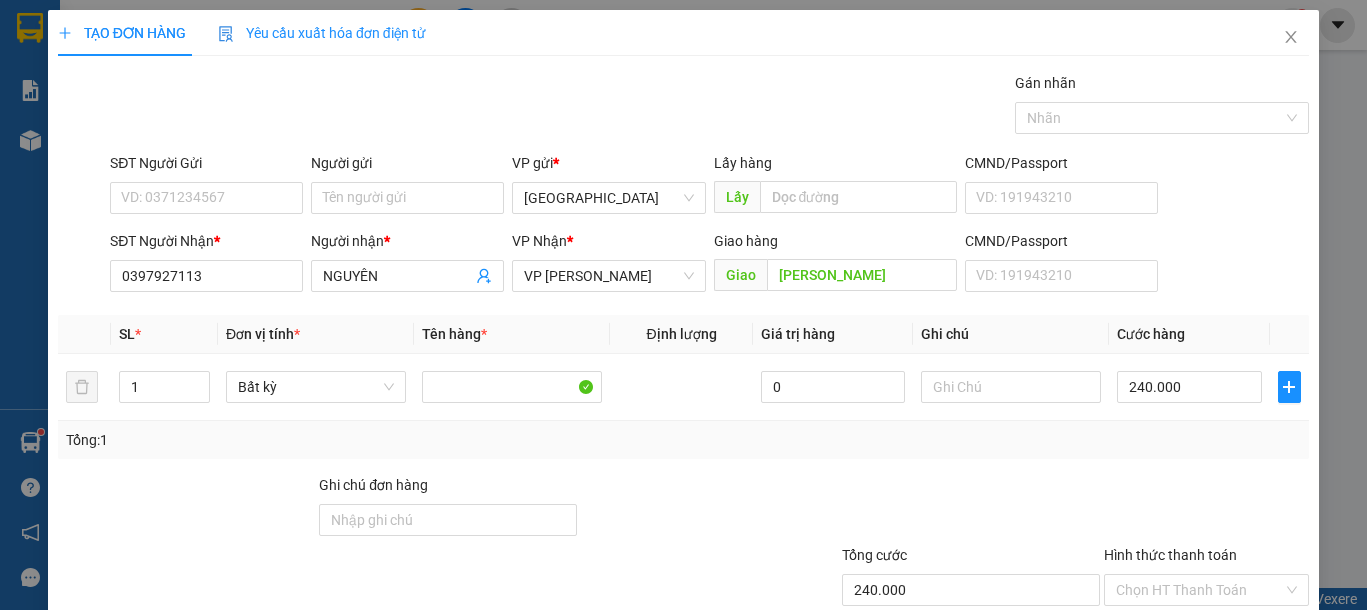 click on "Tổng:  1" at bounding box center [683, 440] 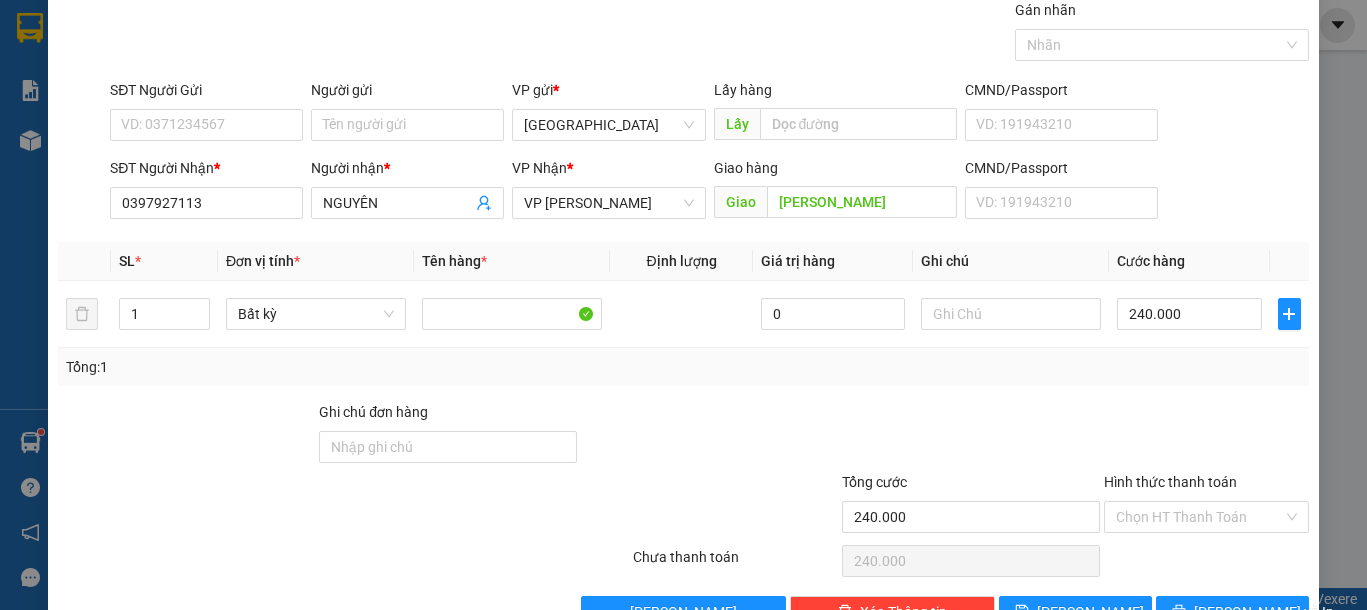 scroll, scrollTop: 130, scrollLeft: 0, axis: vertical 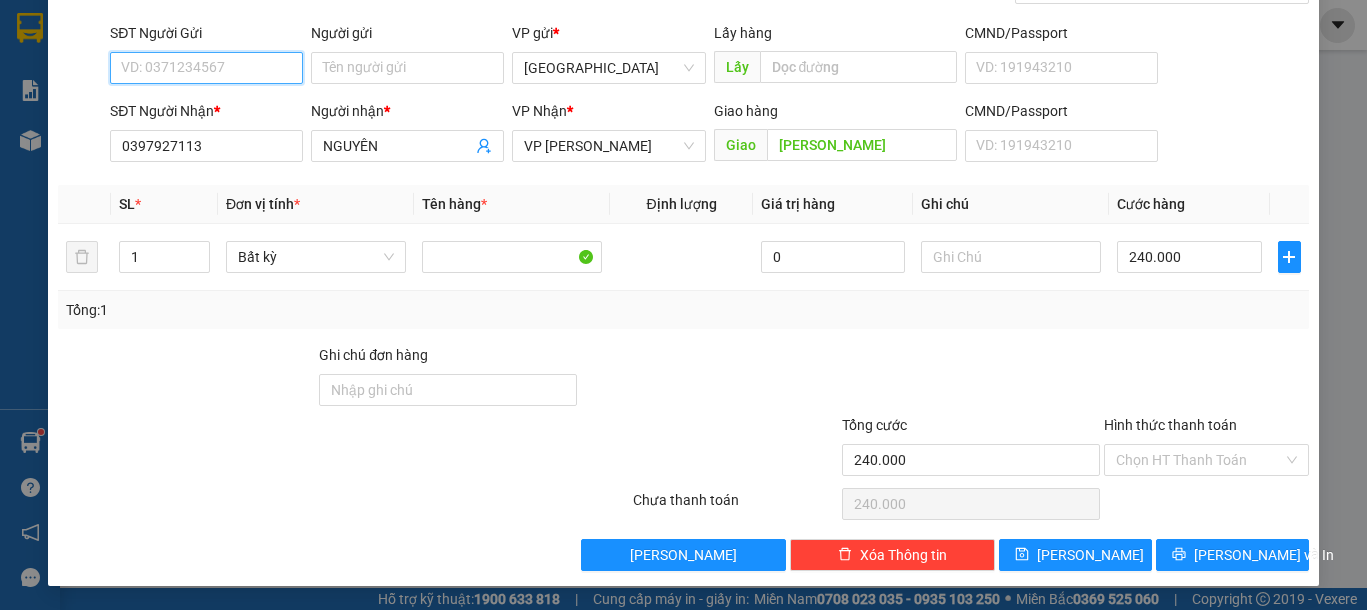 click on "SĐT Người Gửi" at bounding box center (206, 68) 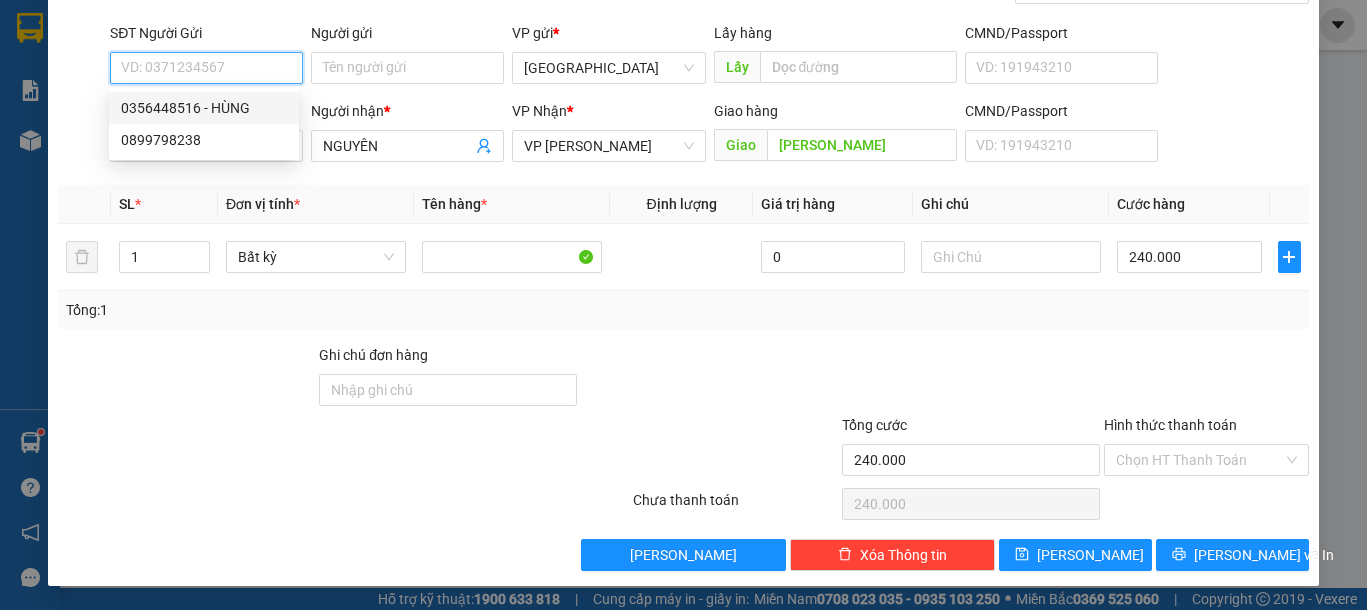 click on "0356448516 - HÙNG" at bounding box center (204, 108) 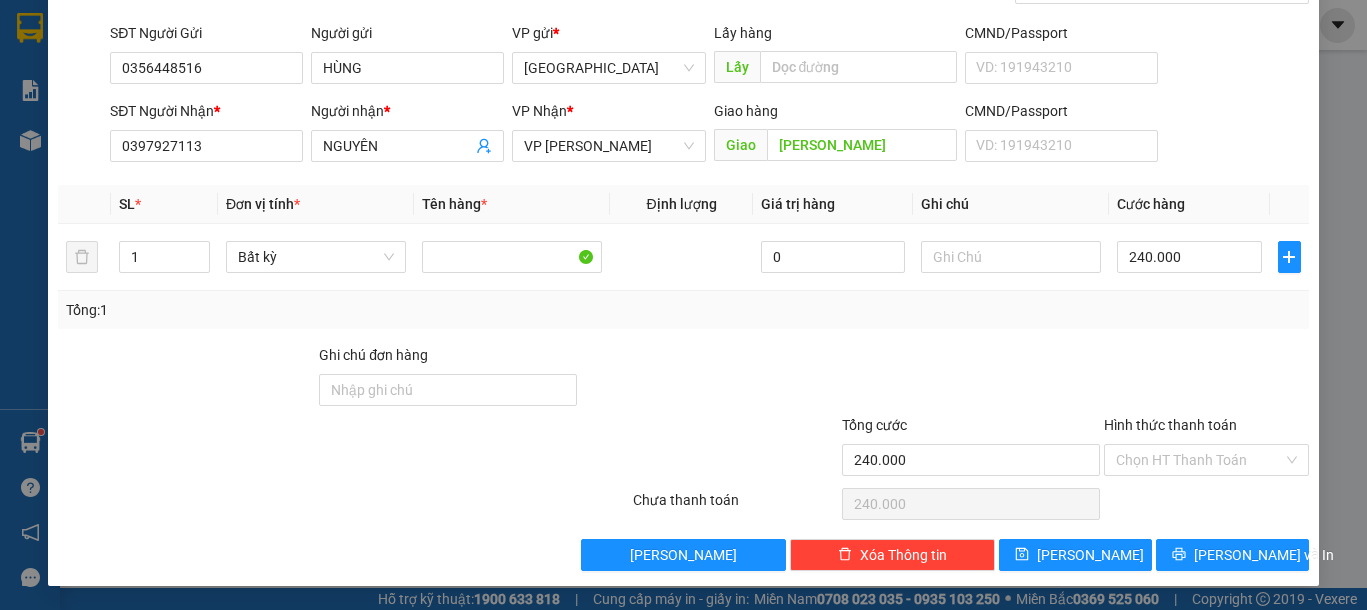 click at bounding box center (971, 379) 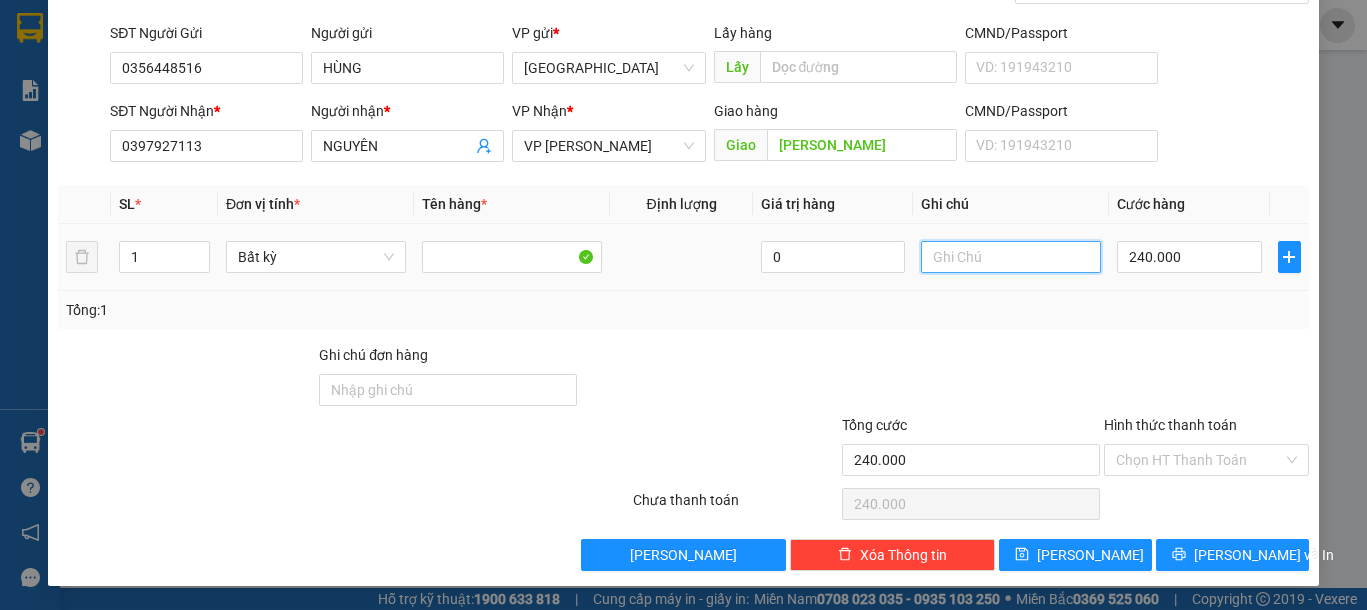 click at bounding box center (1011, 257) 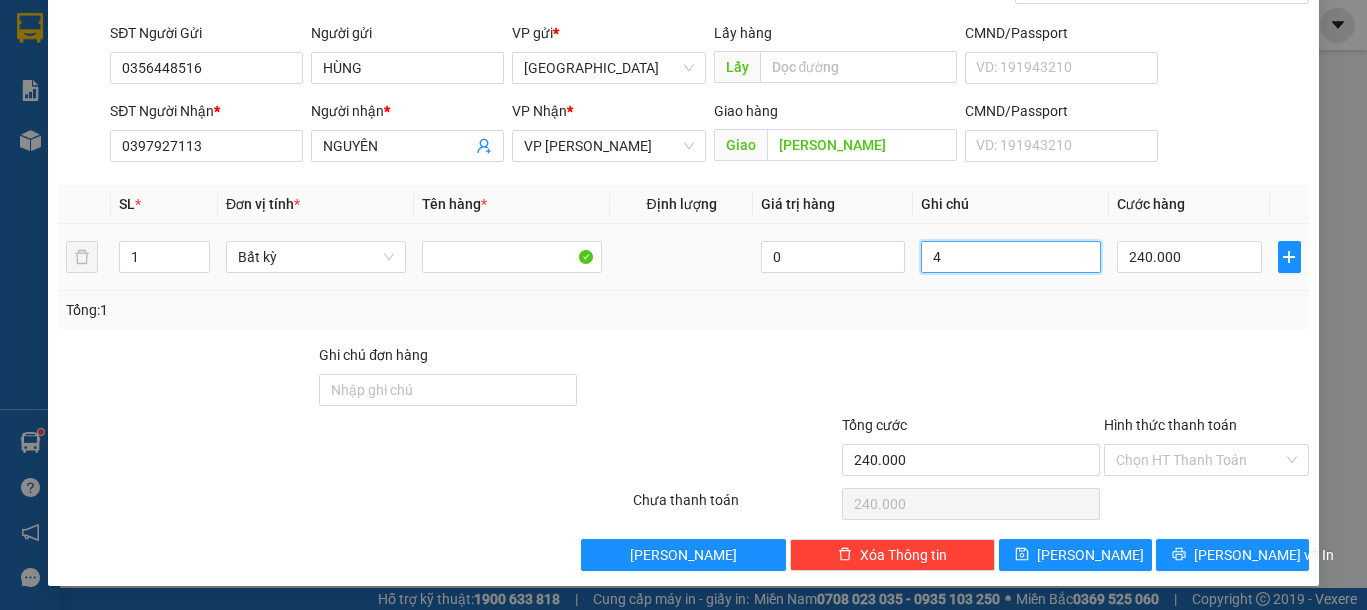 type on "4" 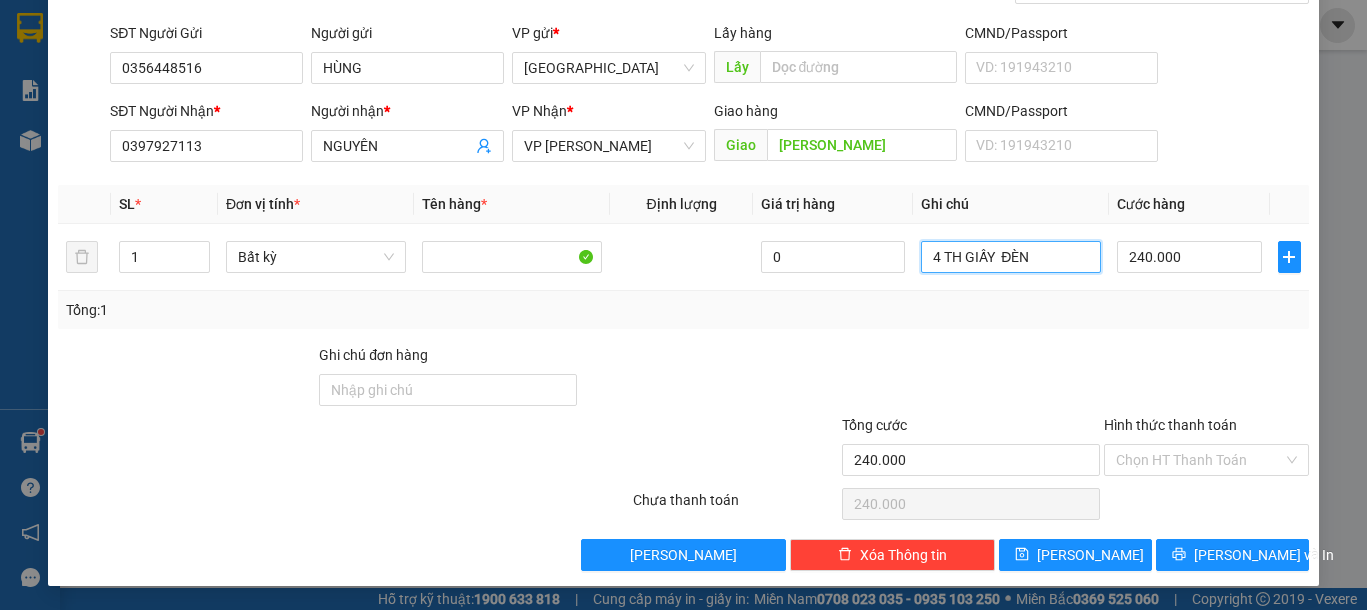 type on "4 TH GIẤY  ĐÈN" 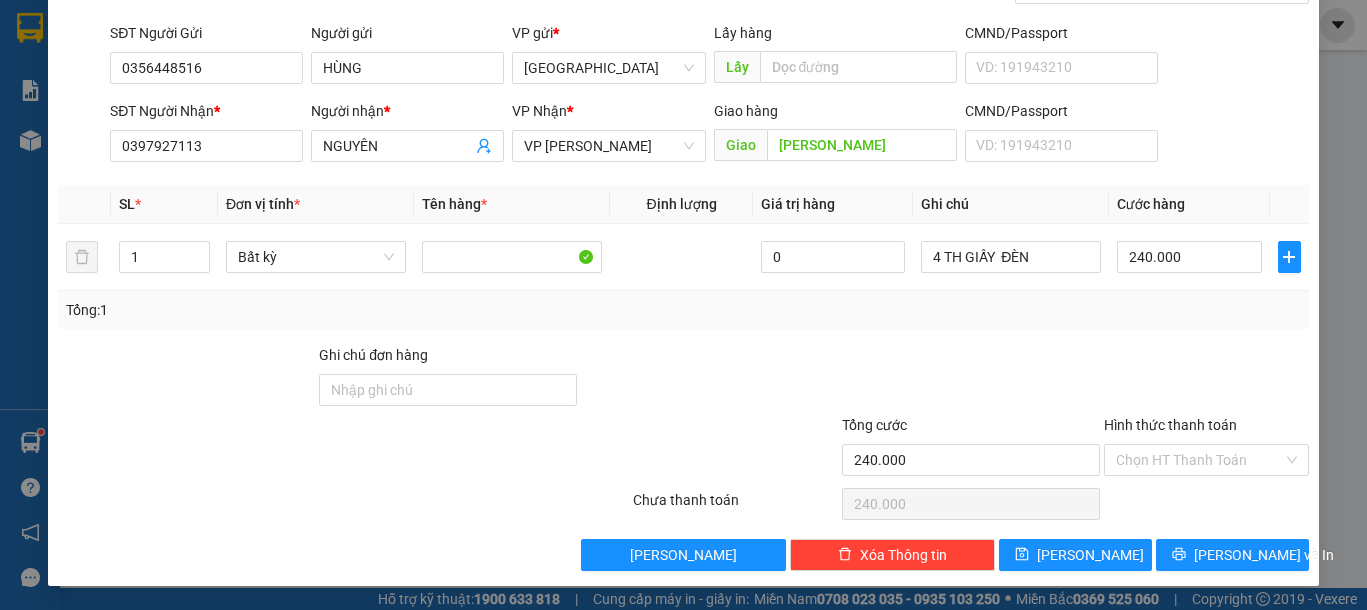click on "Tổng:  1" at bounding box center [683, 310] 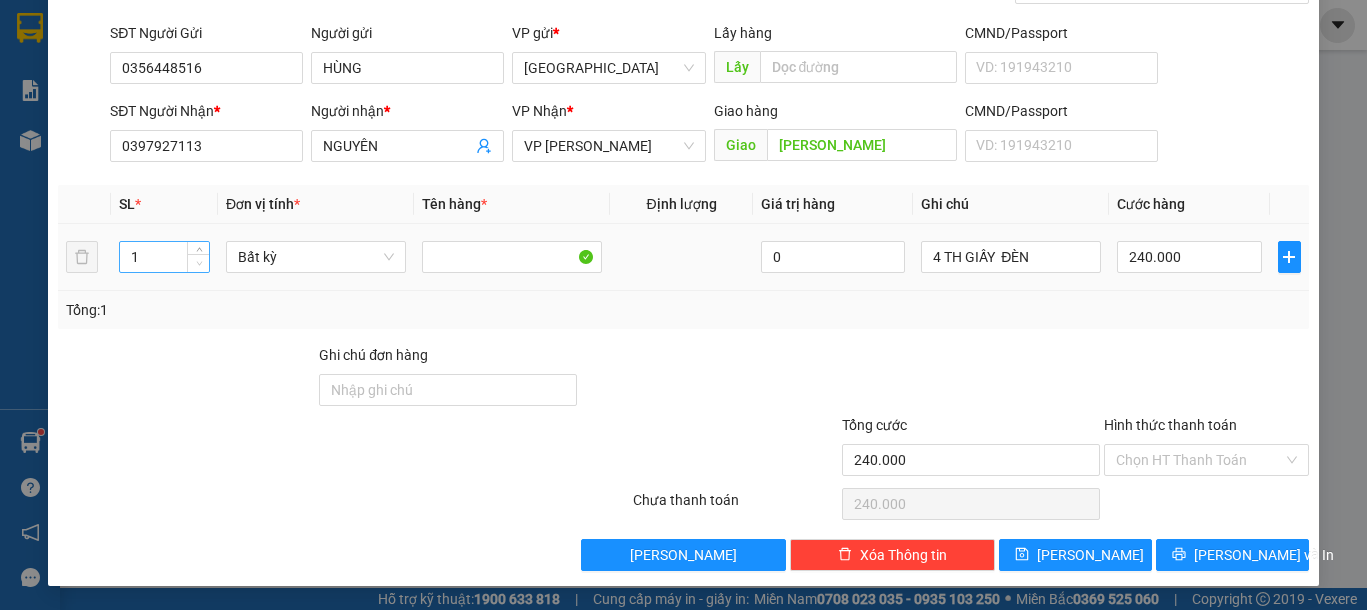 click at bounding box center [199, 264] 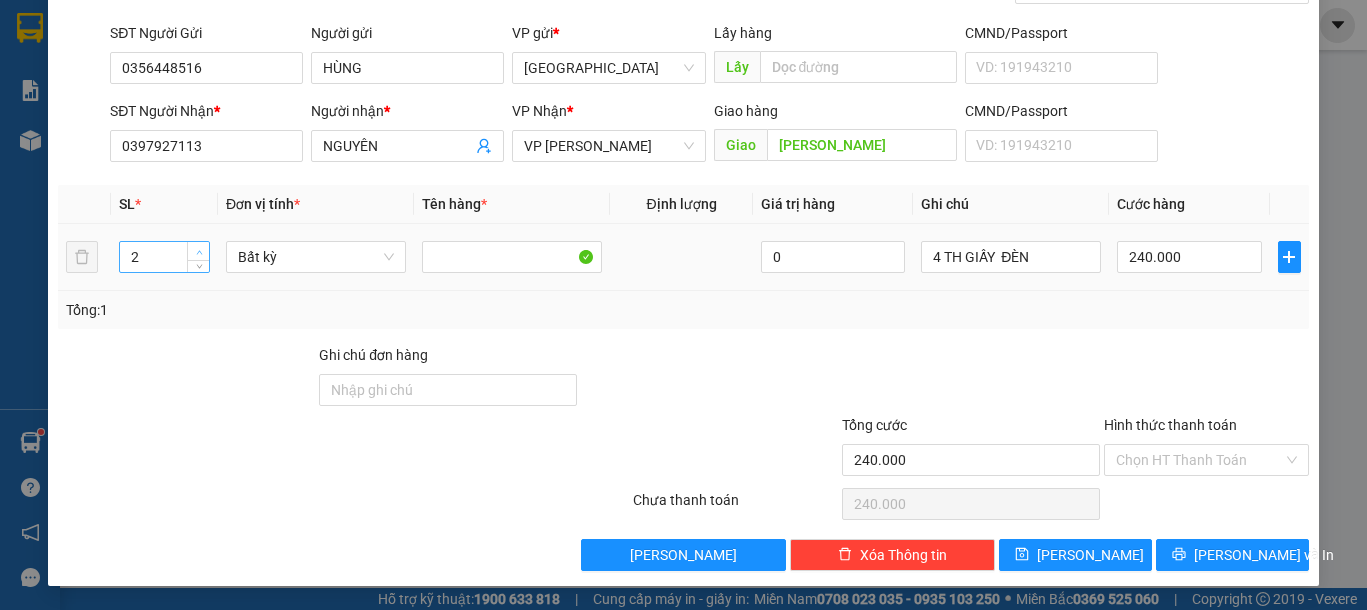 click 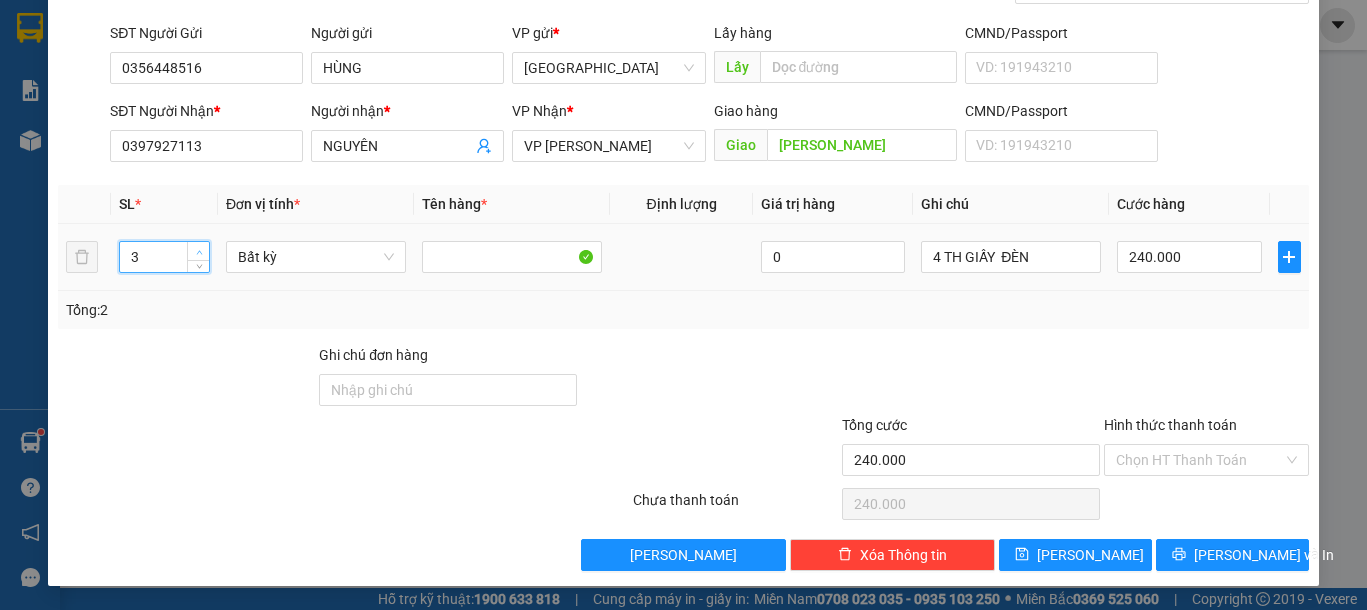 click 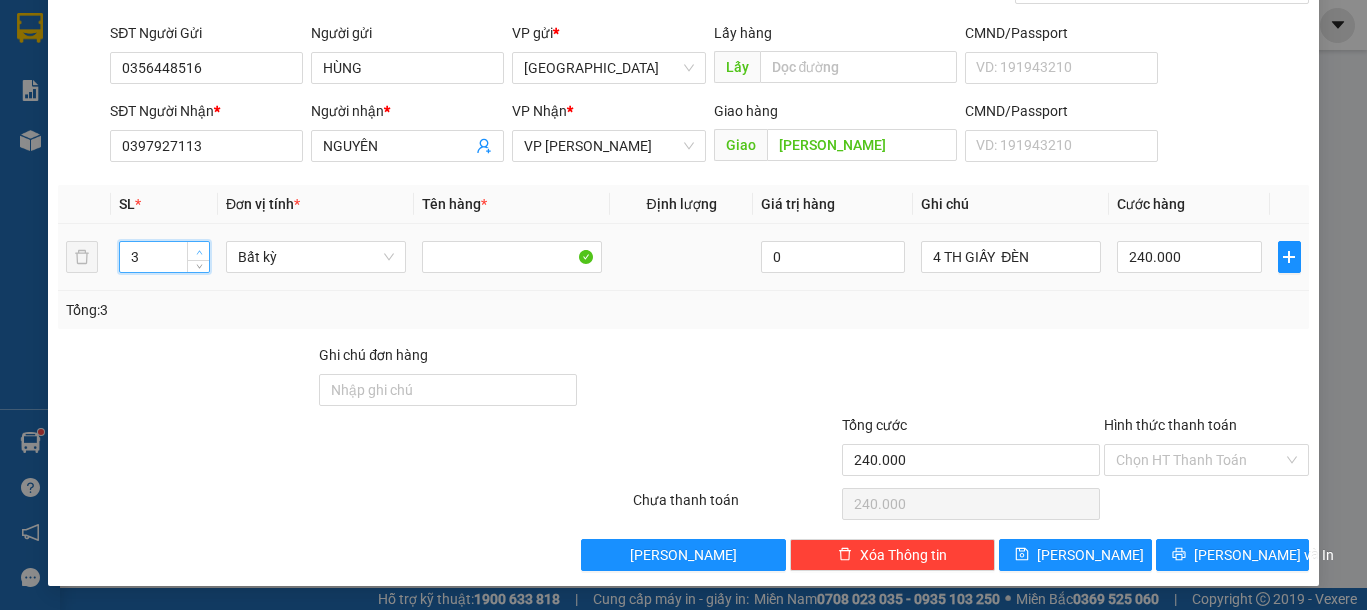 type on "4" 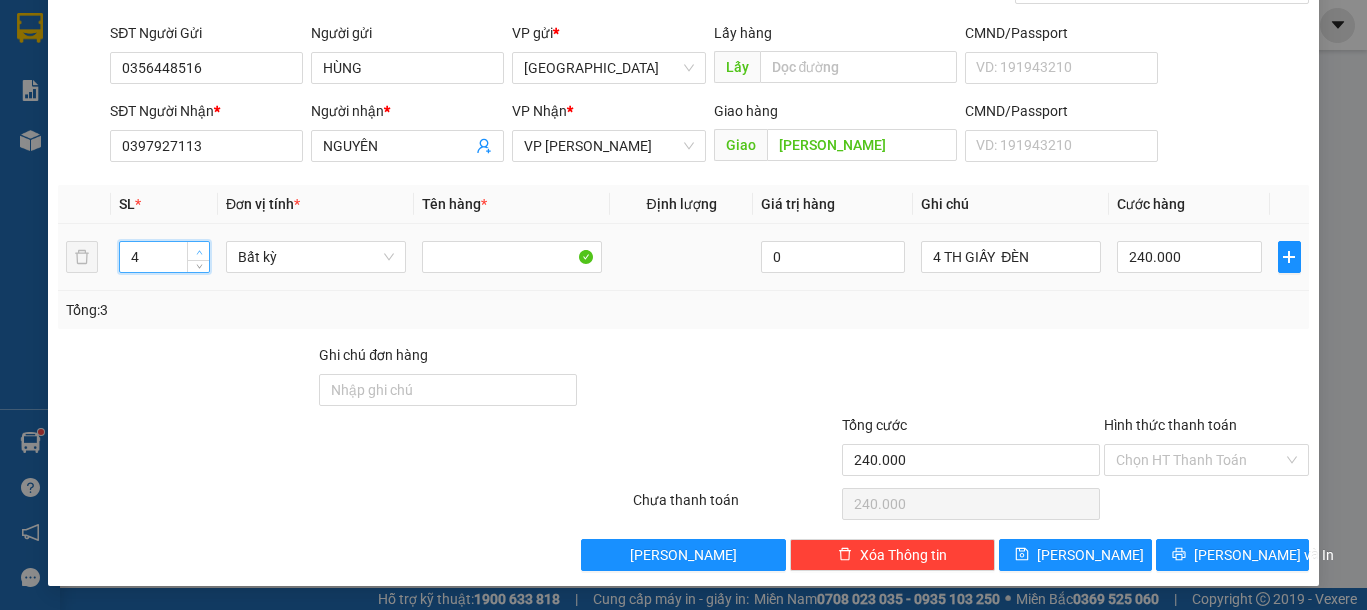 click 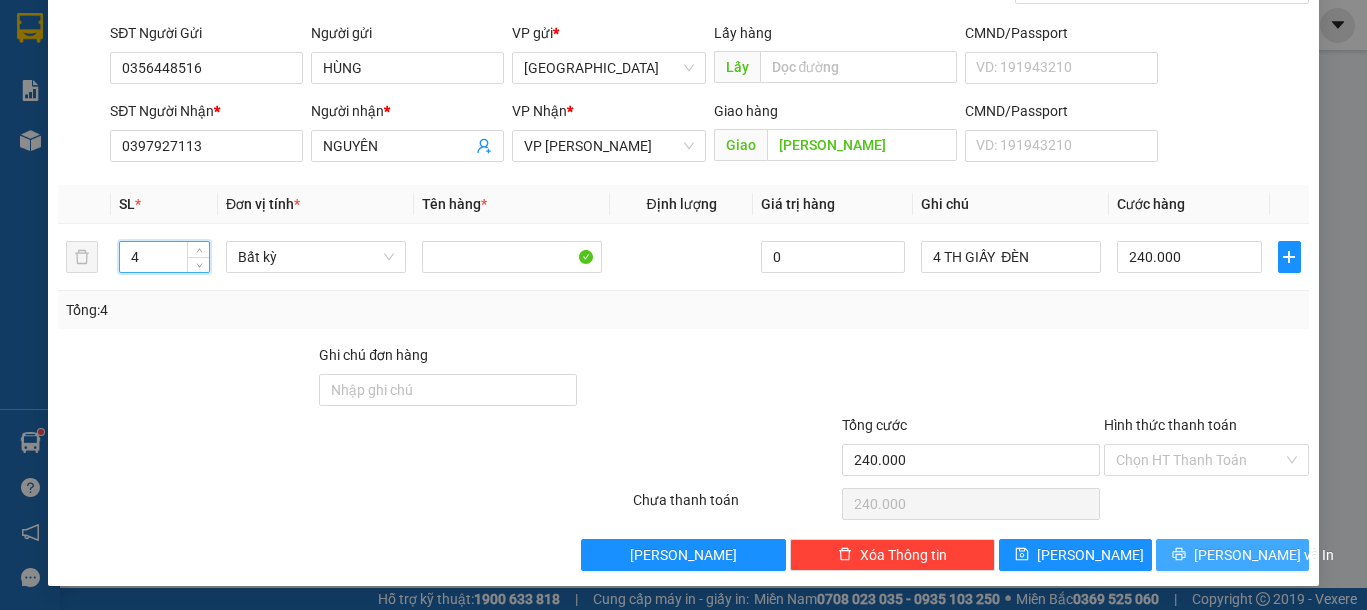 click on "[PERSON_NAME] và In" at bounding box center [1264, 555] 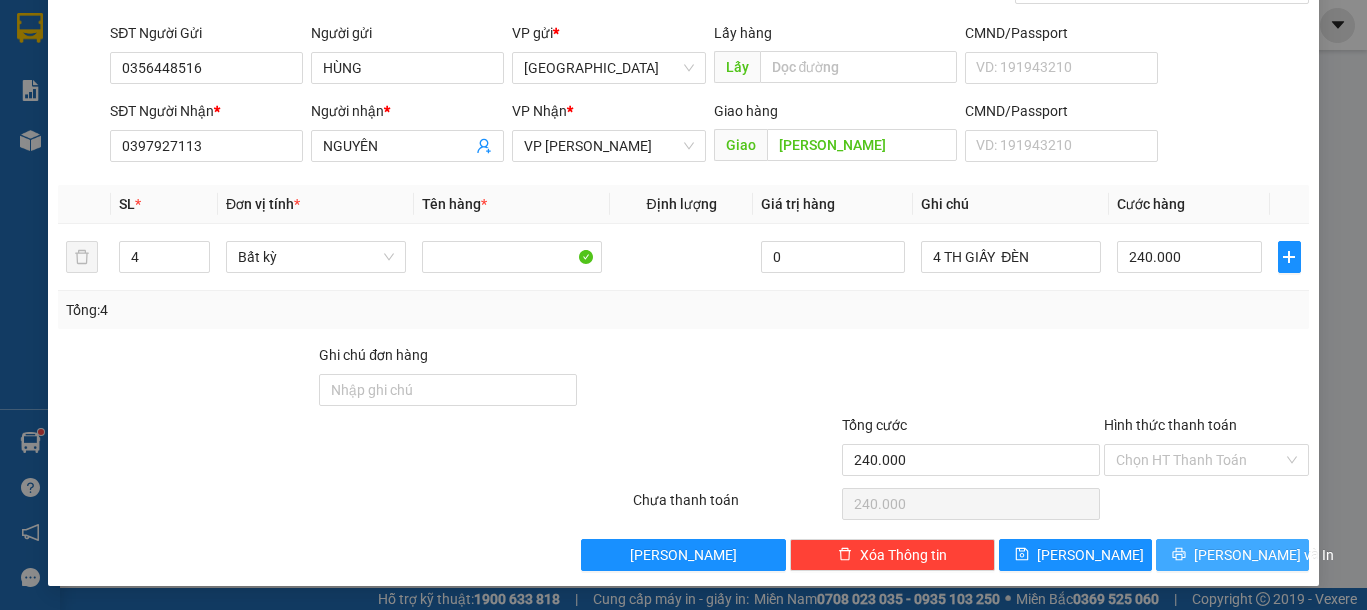 type on "0" 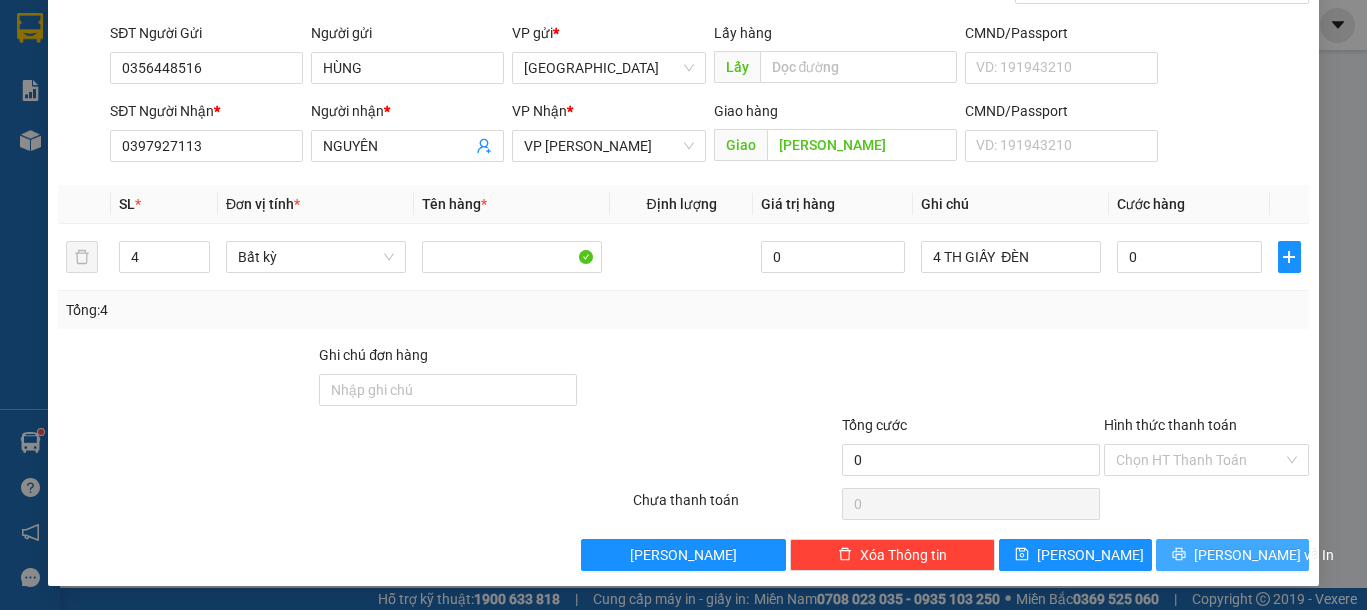 click on "[PERSON_NAME] và In" at bounding box center (1232, 555) 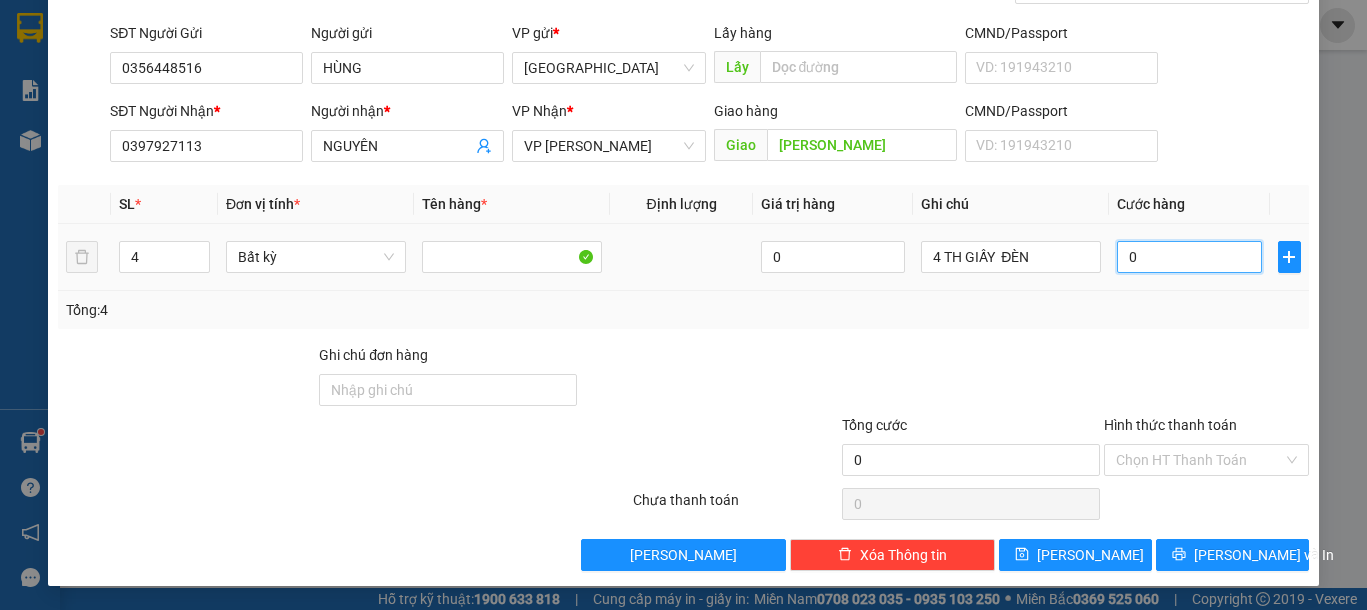 click on "0" at bounding box center [1189, 257] 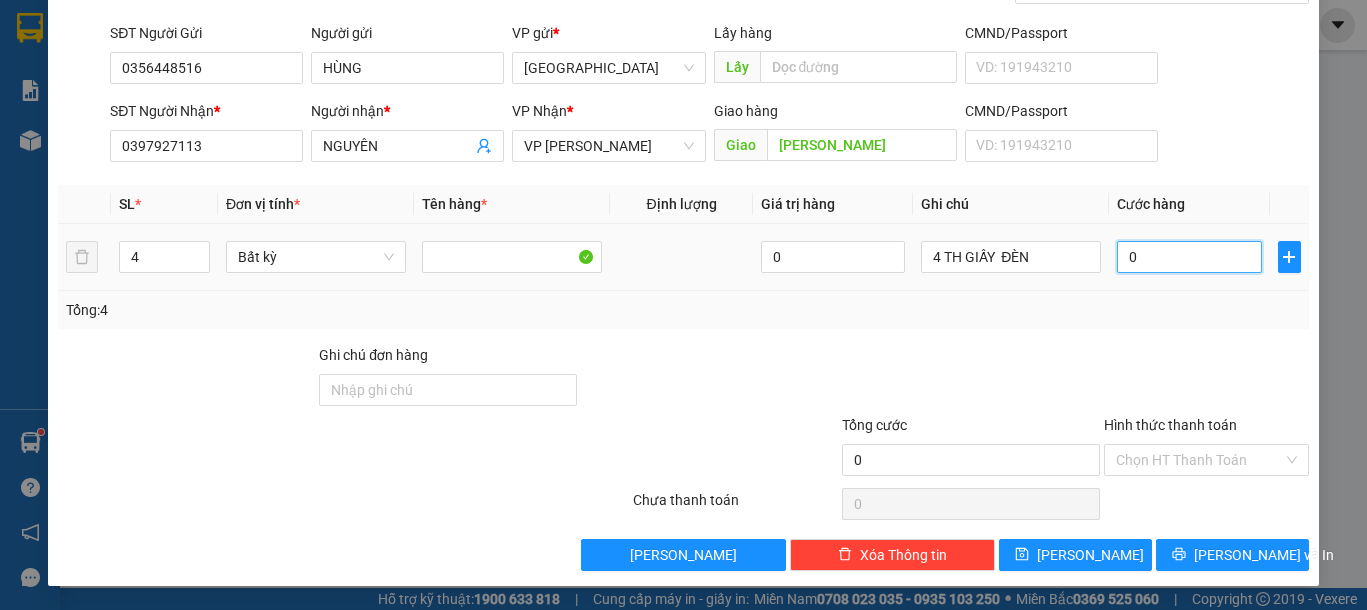 type on "2" 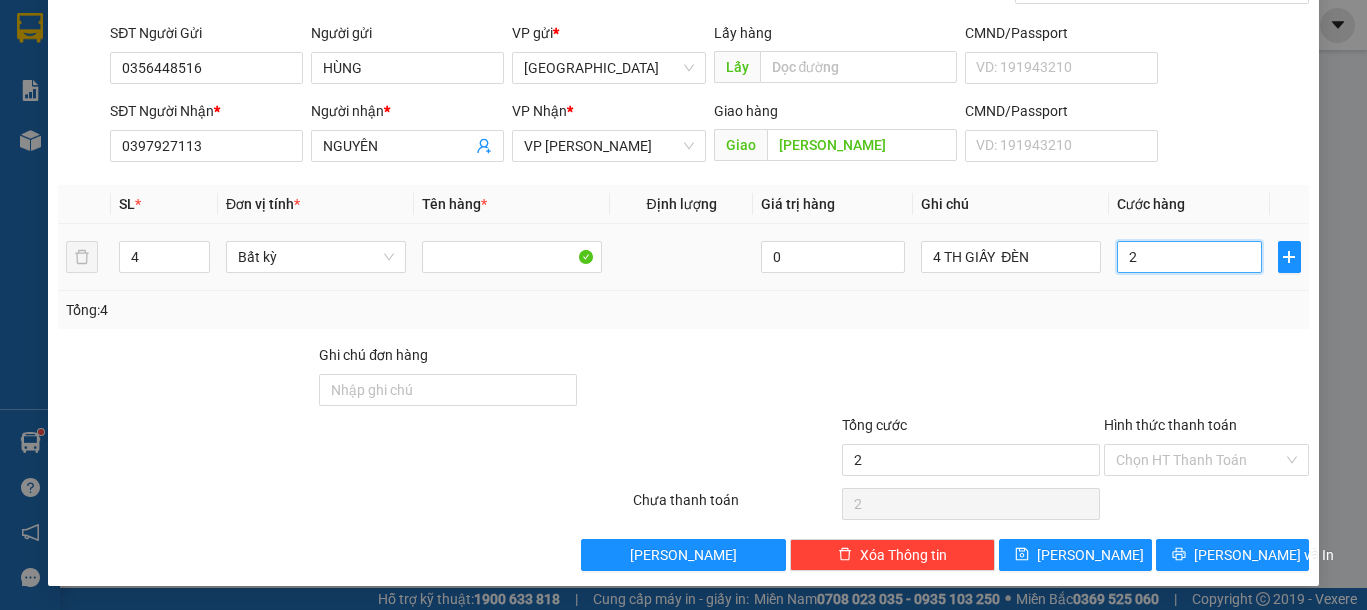 type on "24" 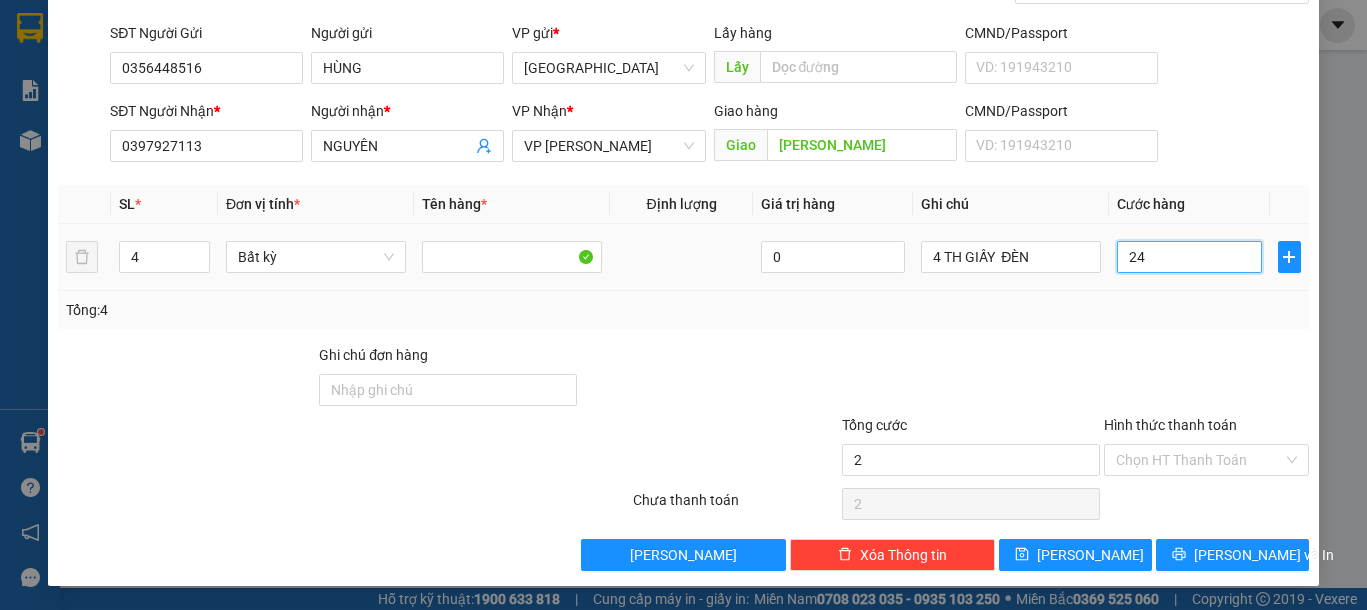 type on "24" 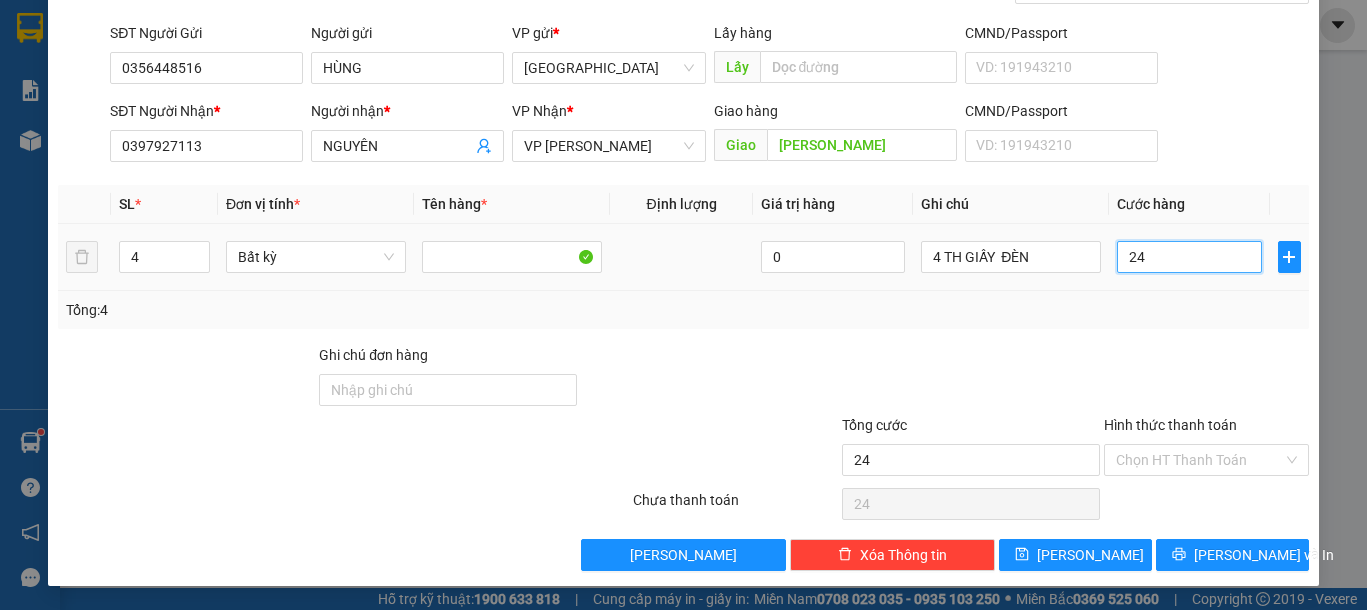 type on "240" 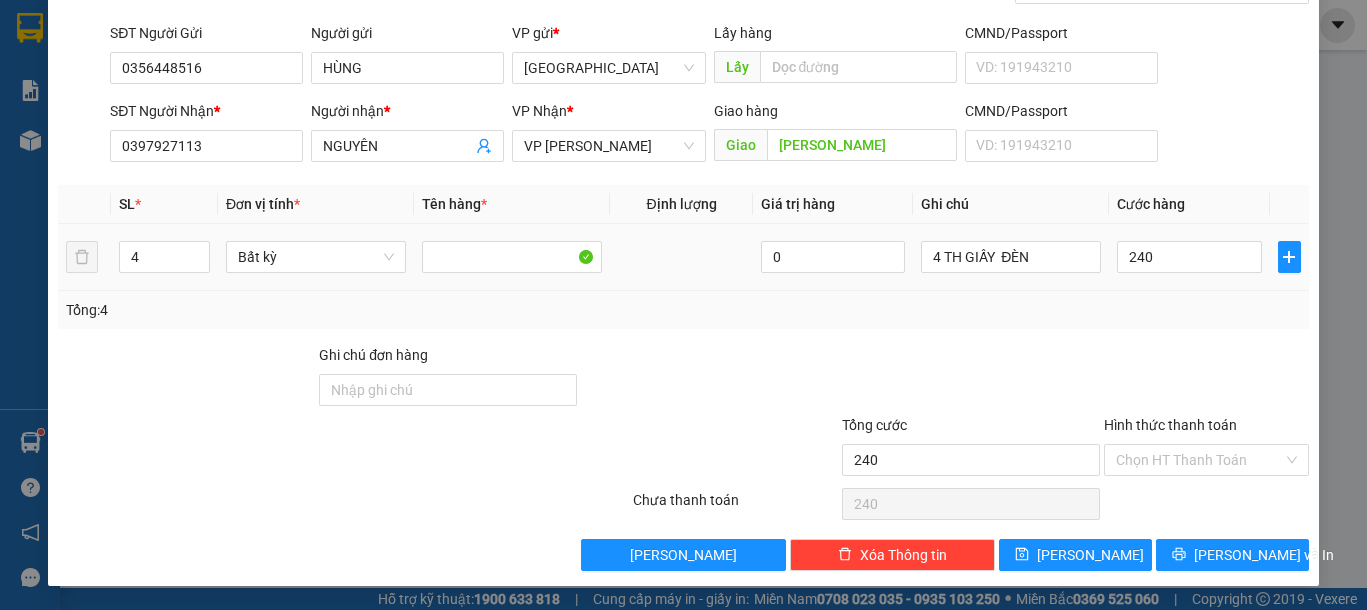 type on "240.000" 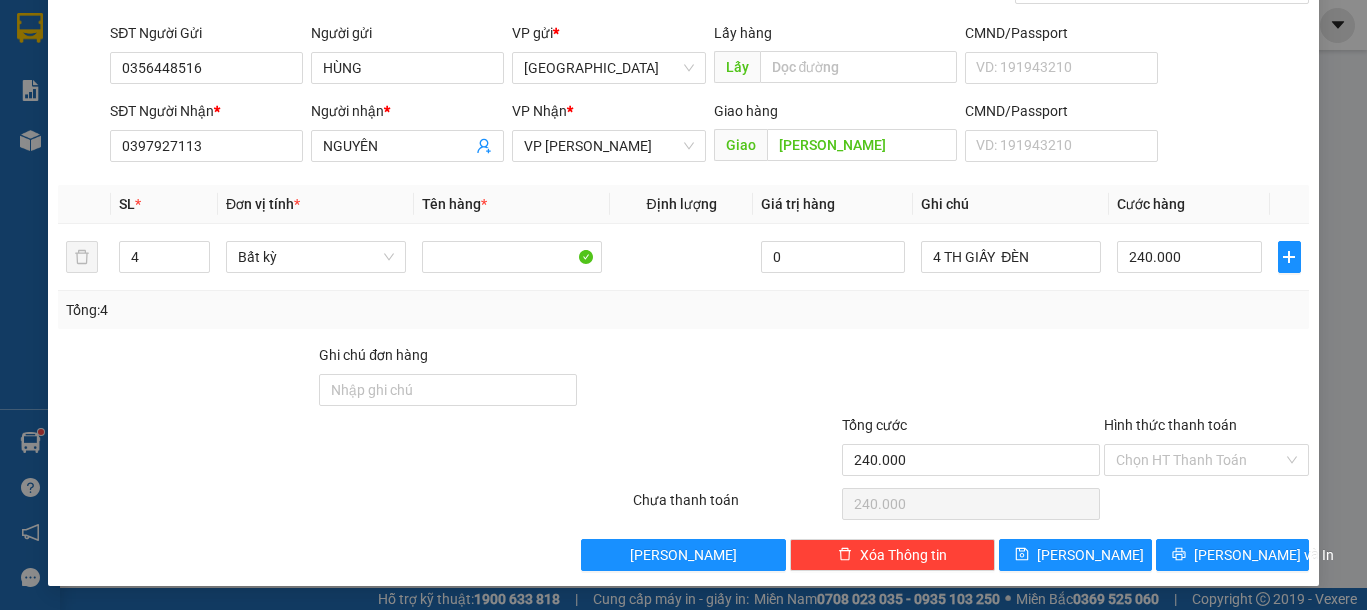click on "Tổng:  4" at bounding box center (683, 310) 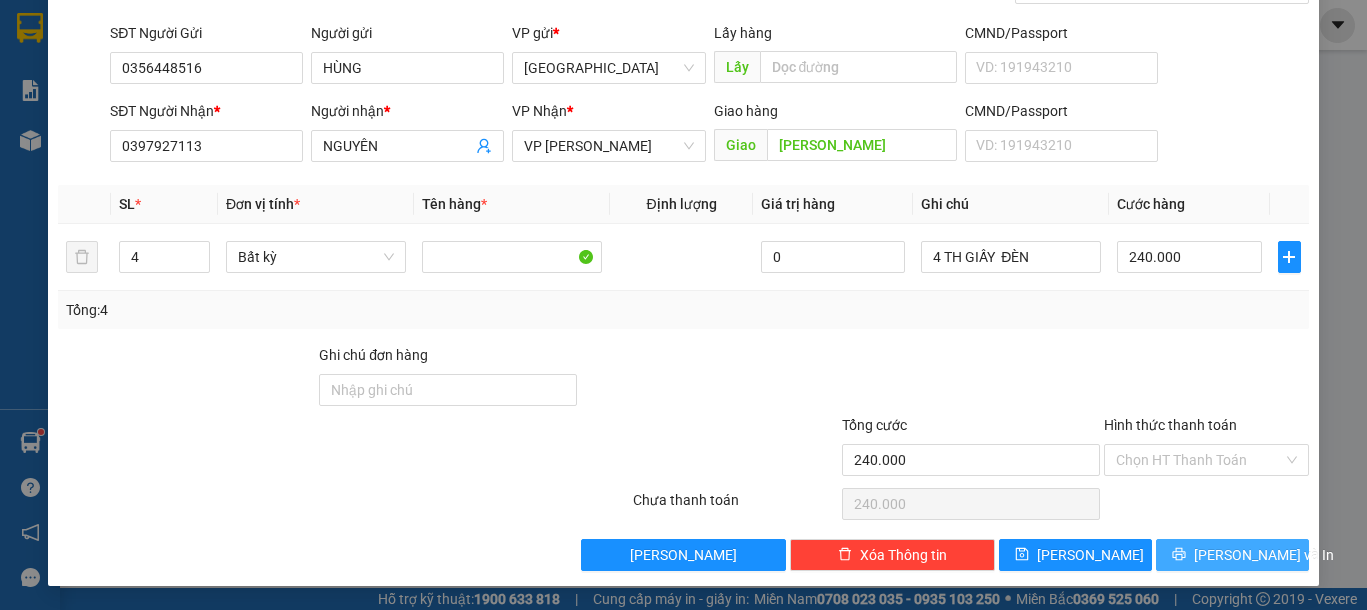 click on "[PERSON_NAME] và In" at bounding box center (1264, 555) 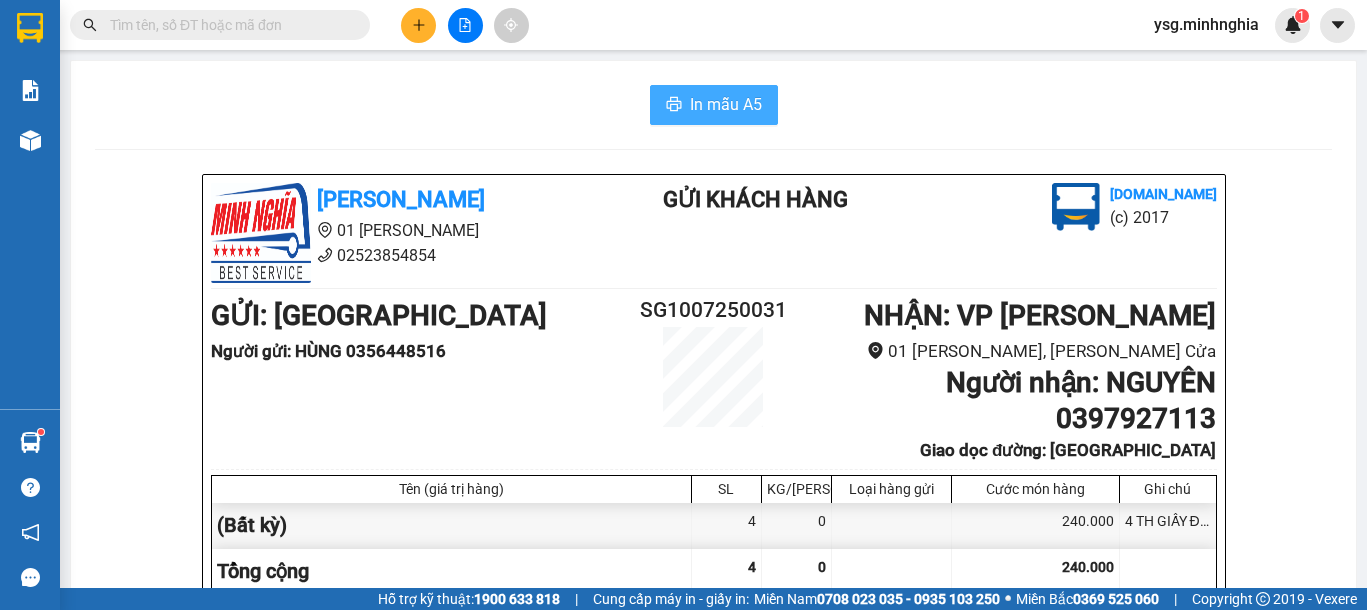 click on "In mẫu A5" at bounding box center (726, 104) 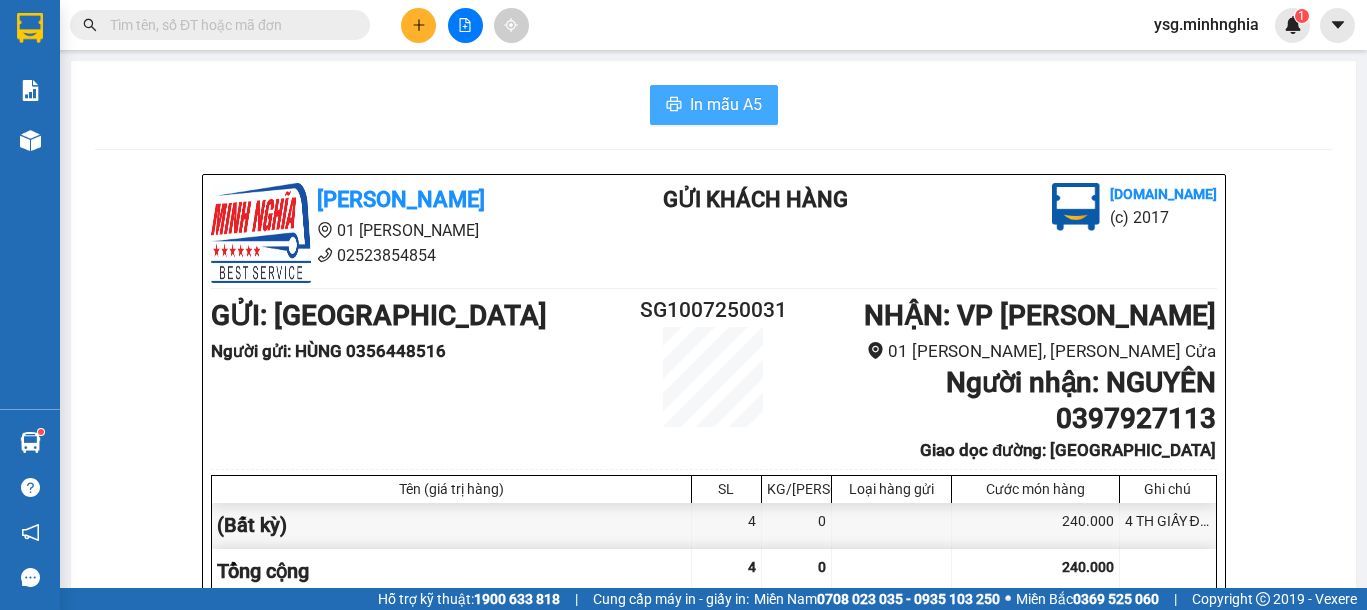 scroll, scrollTop: 0, scrollLeft: 0, axis: both 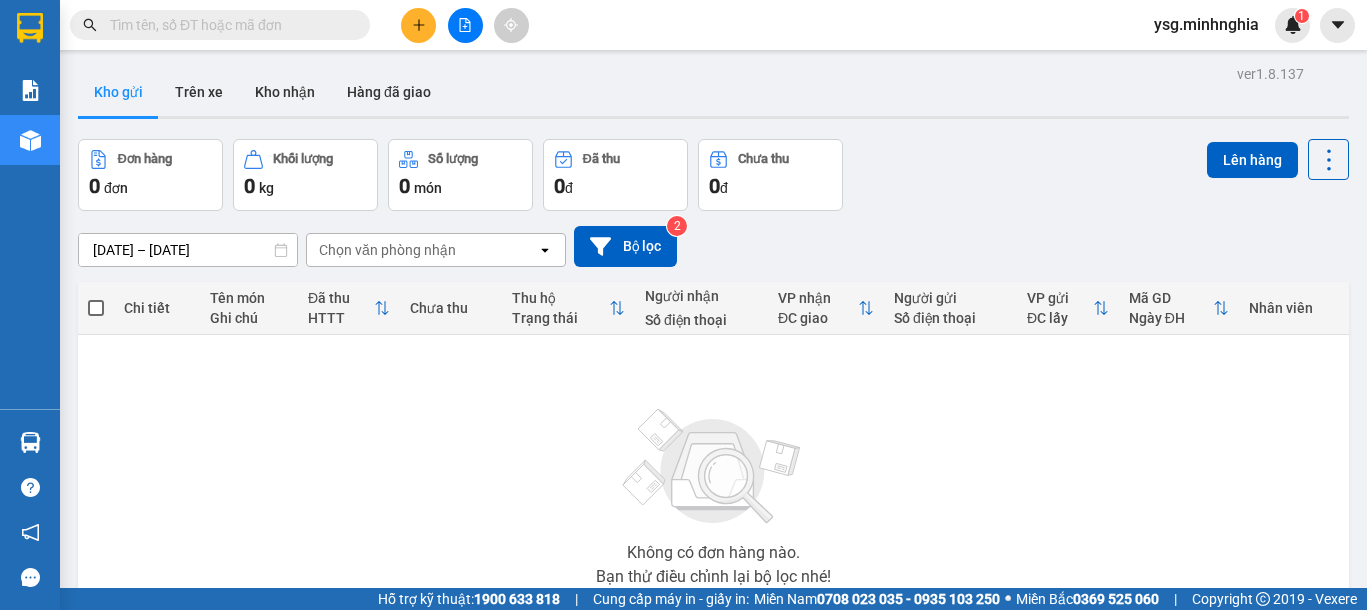 paste on "0397927113" 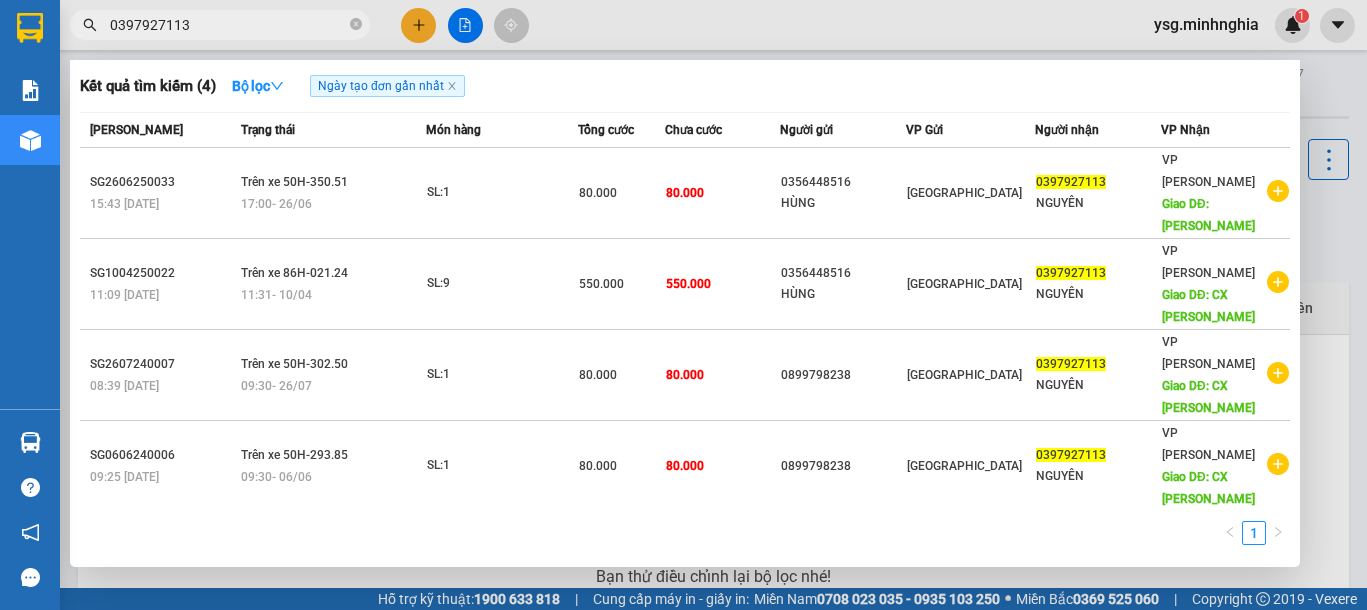 type on "0397927113" 